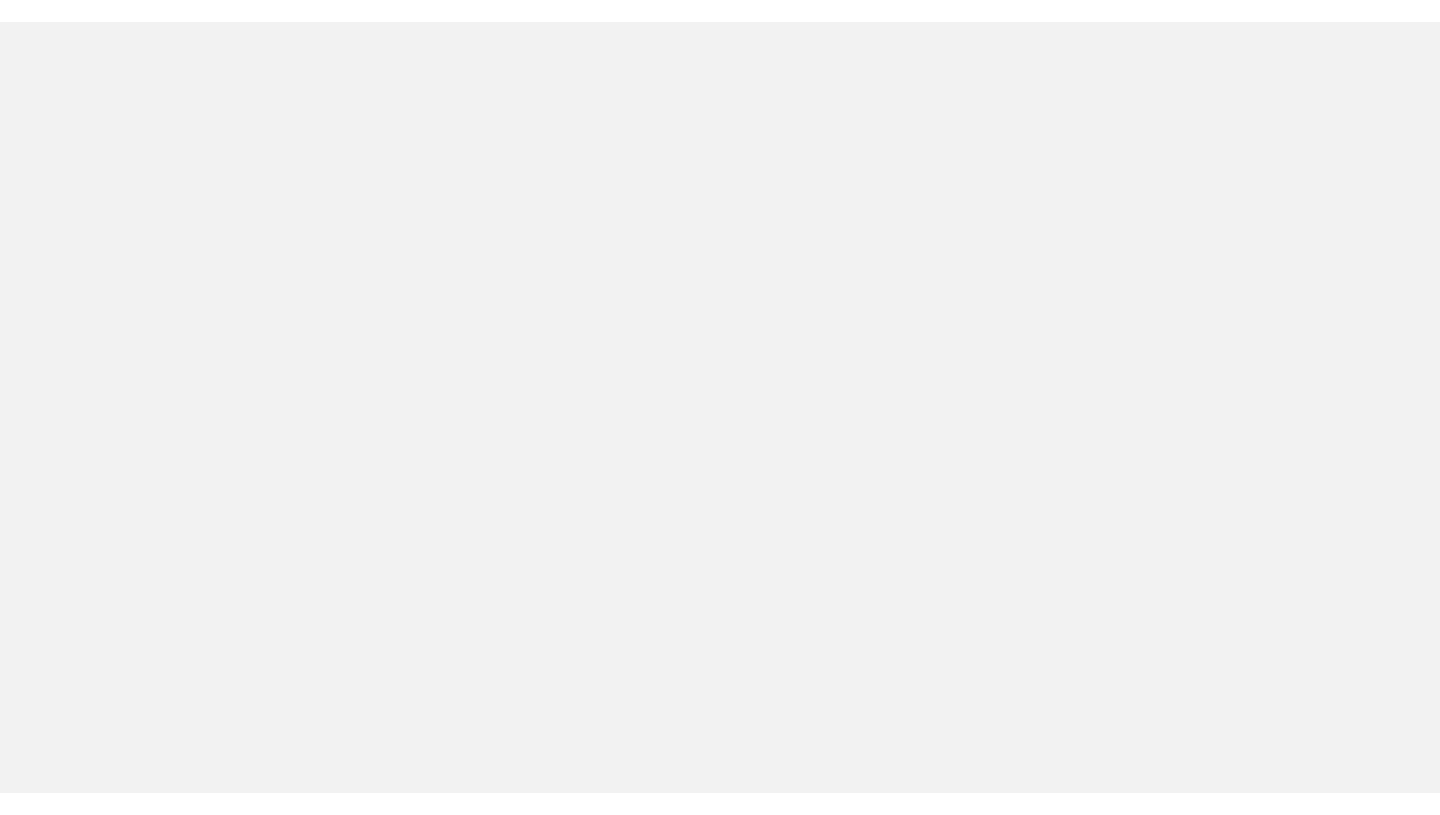 scroll, scrollTop: 0, scrollLeft: 0, axis: both 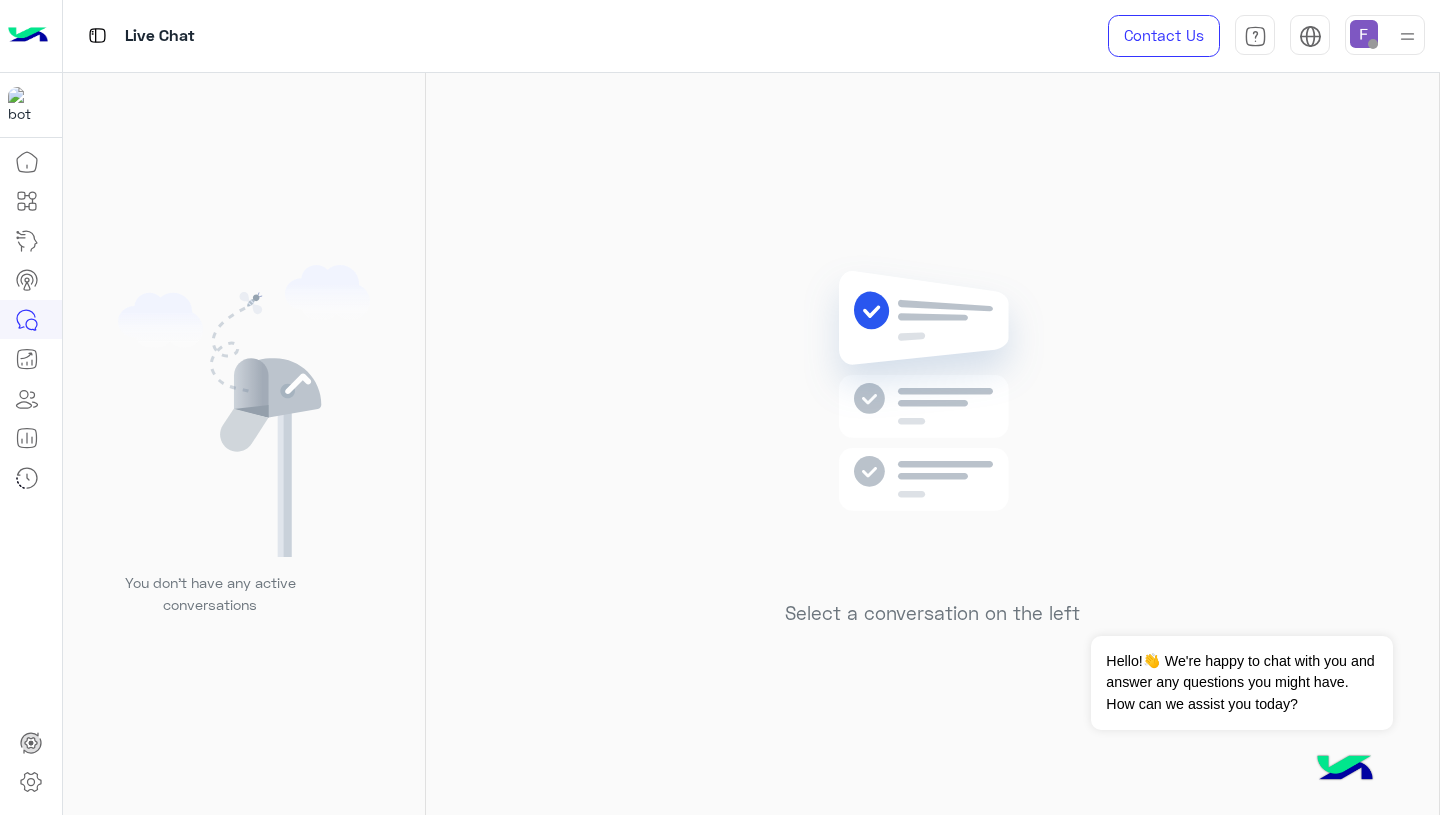 click at bounding box center [1385, 35] 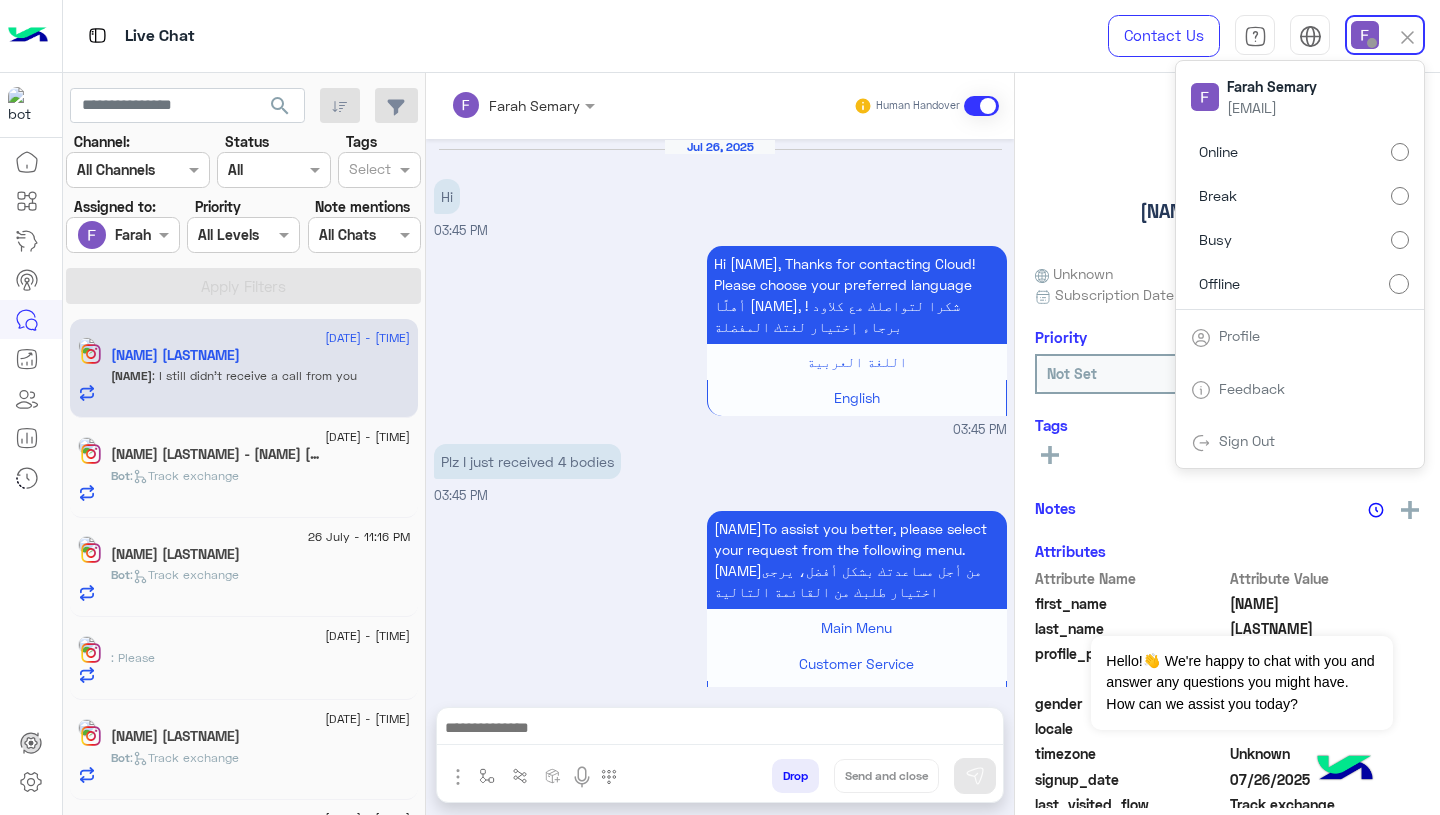scroll, scrollTop: 1302, scrollLeft: 0, axis: vertical 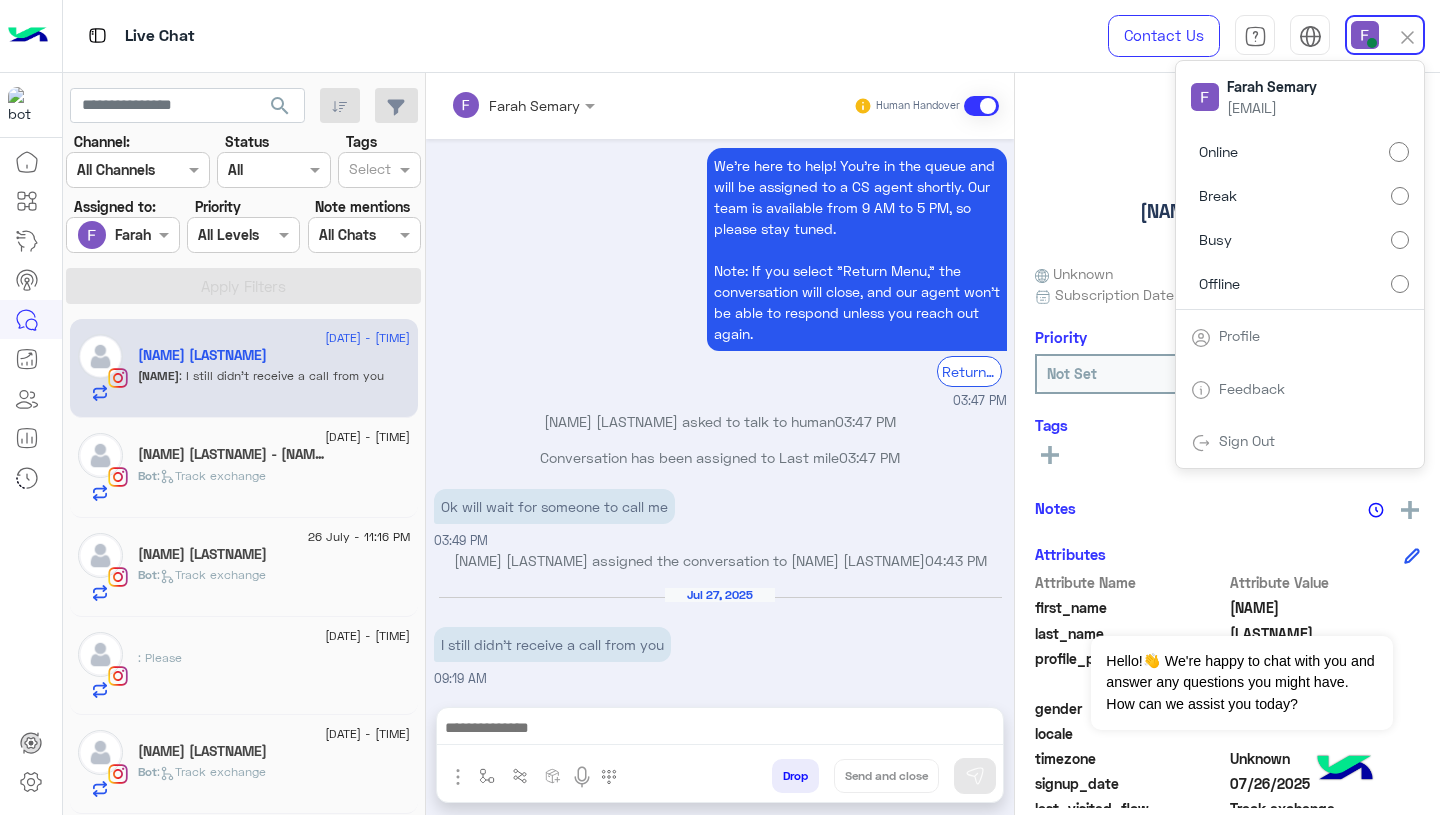 click on "We're here to help! You’re in the queue and will be assigned to a CS agent shortly. Our team is available from 9 AM to 5 PM, so please stay tuned. Note: If you select "Return Menu," the conversation will close, and our agent won’t be able to respond unless you reach out again.  Return to main menu     03:47 PM" at bounding box center [720, 277] 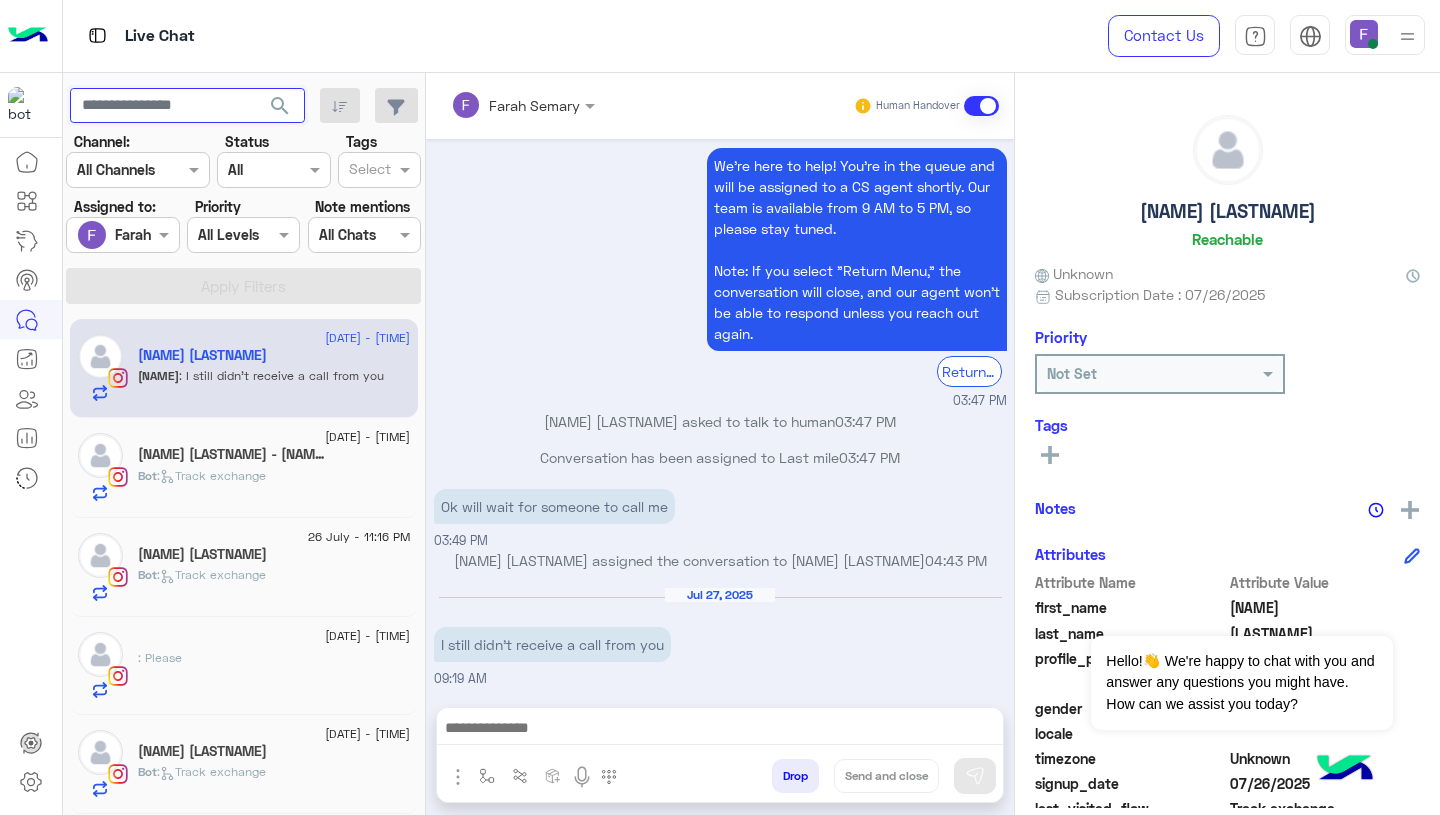 click at bounding box center [187, 106] 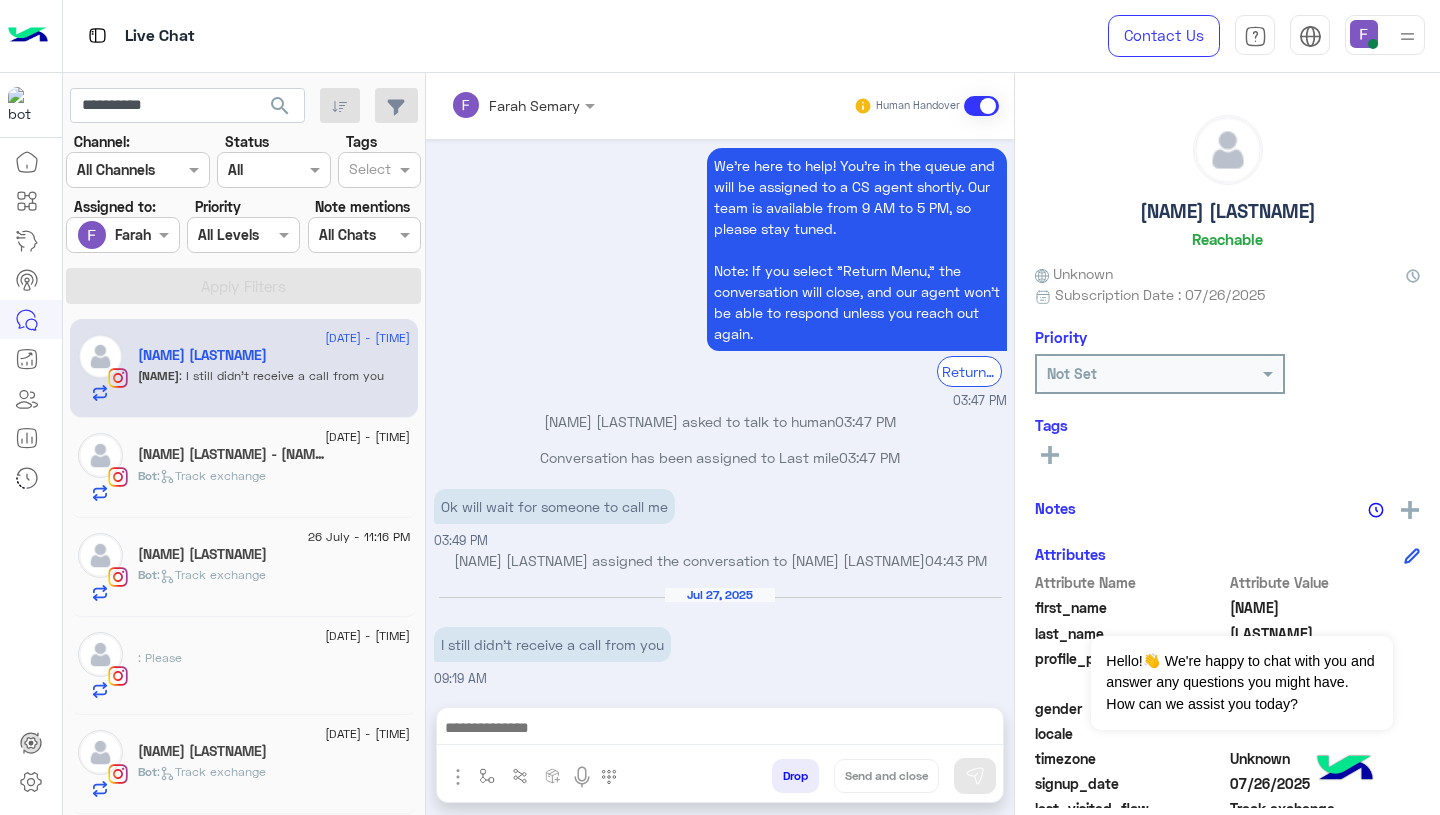 click on "search" 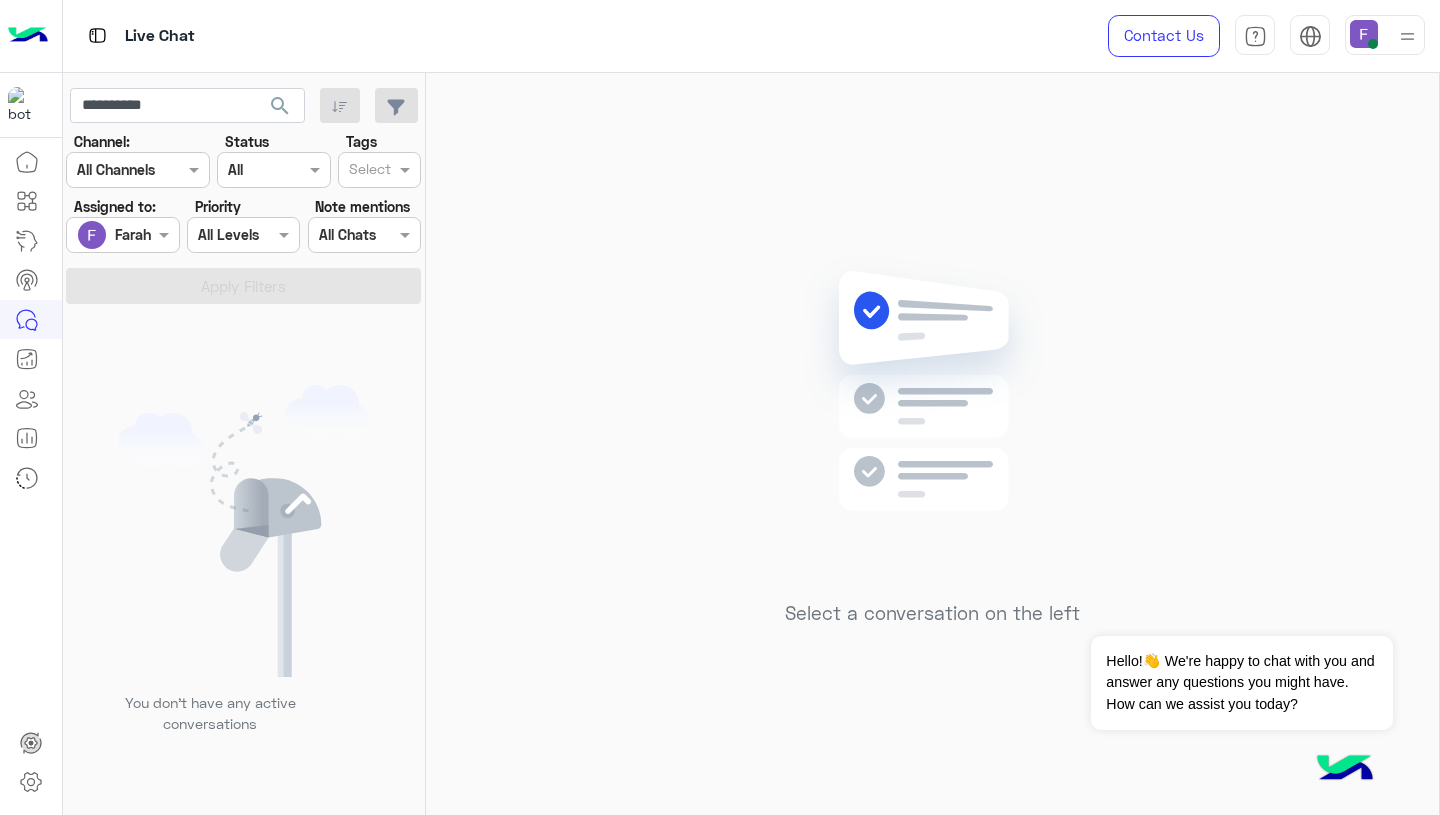 click at bounding box center [100, 235] 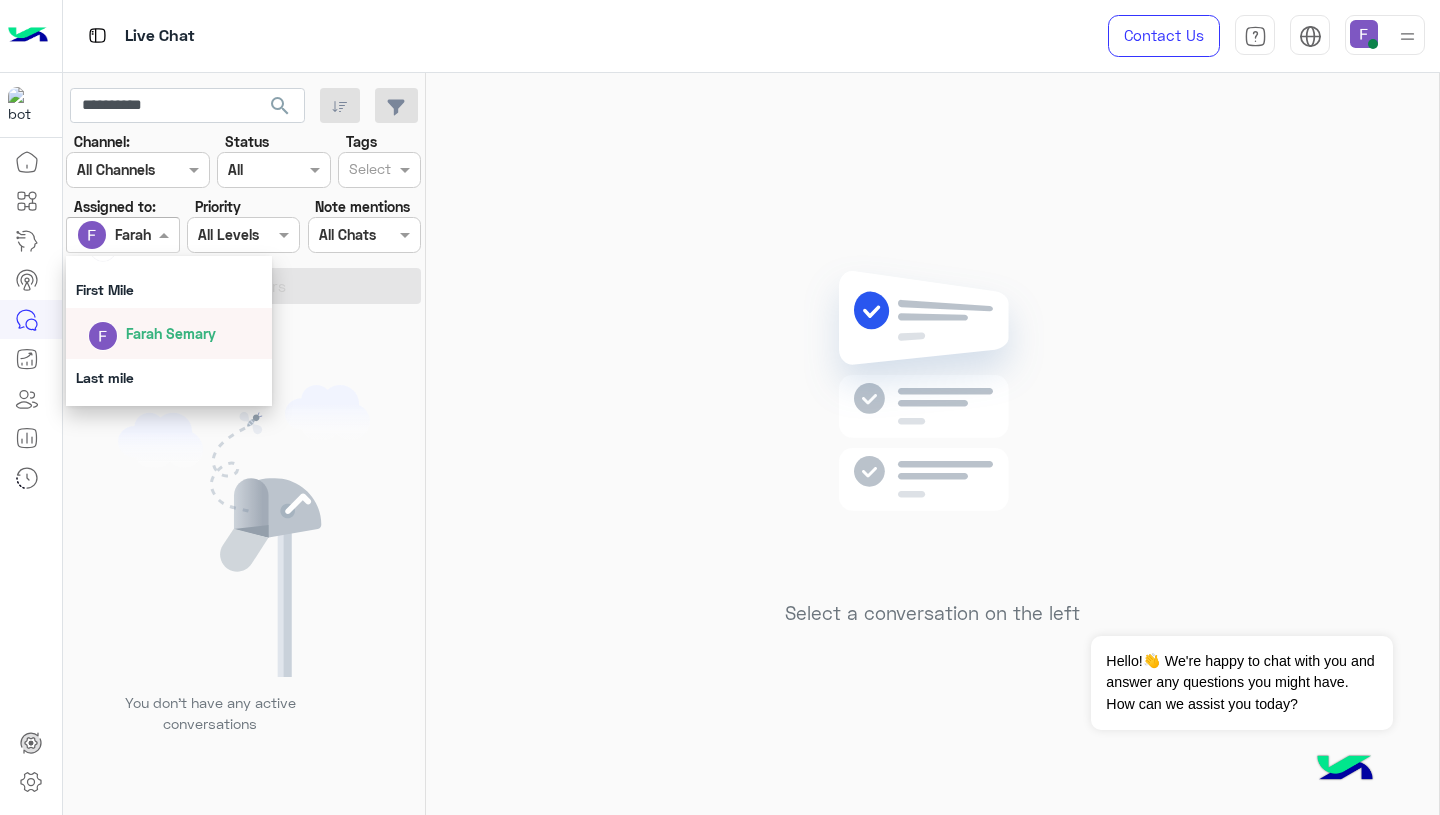 scroll, scrollTop: 351, scrollLeft: 0, axis: vertical 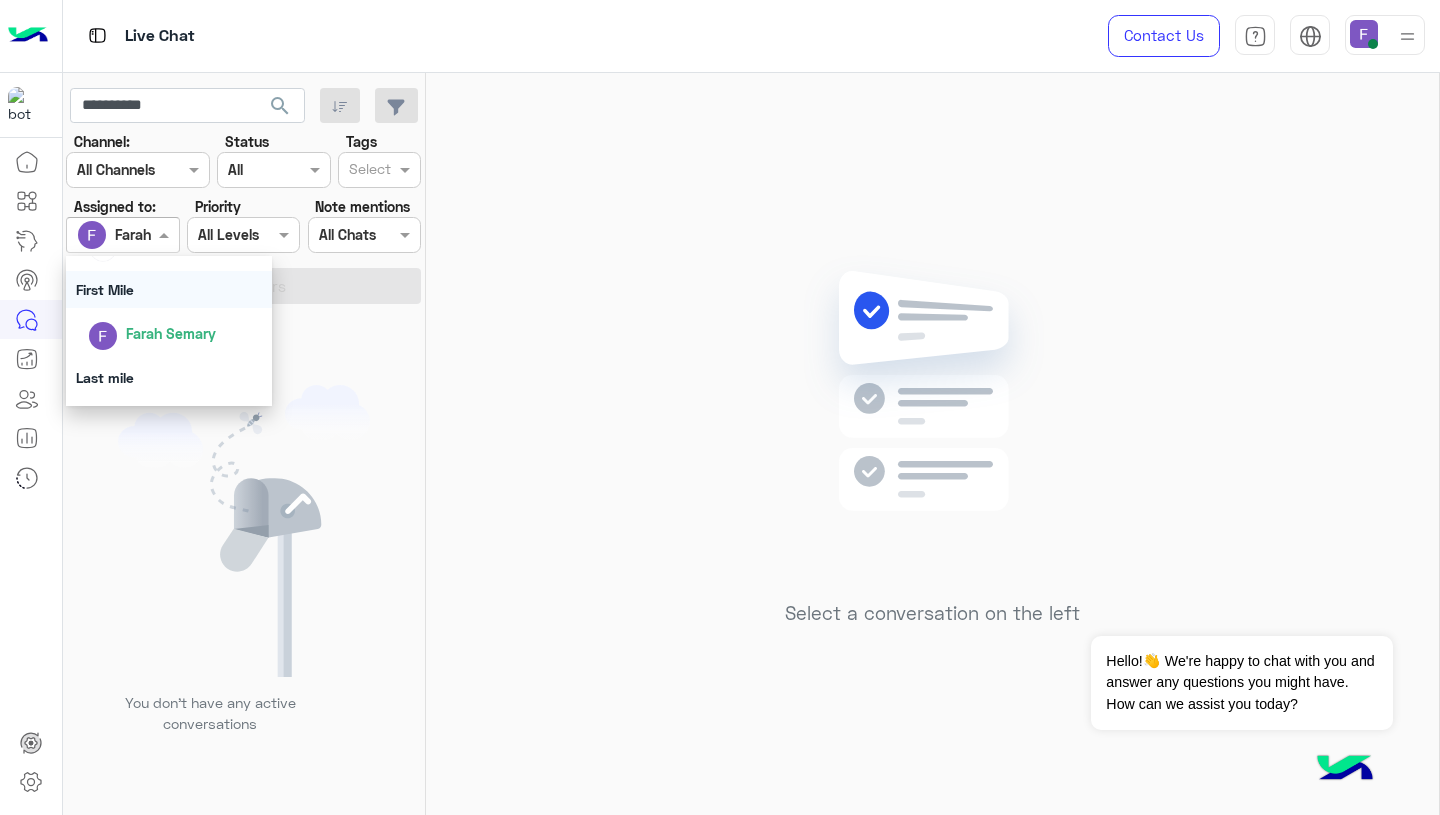 click on "First Mile" at bounding box center [169, 289] 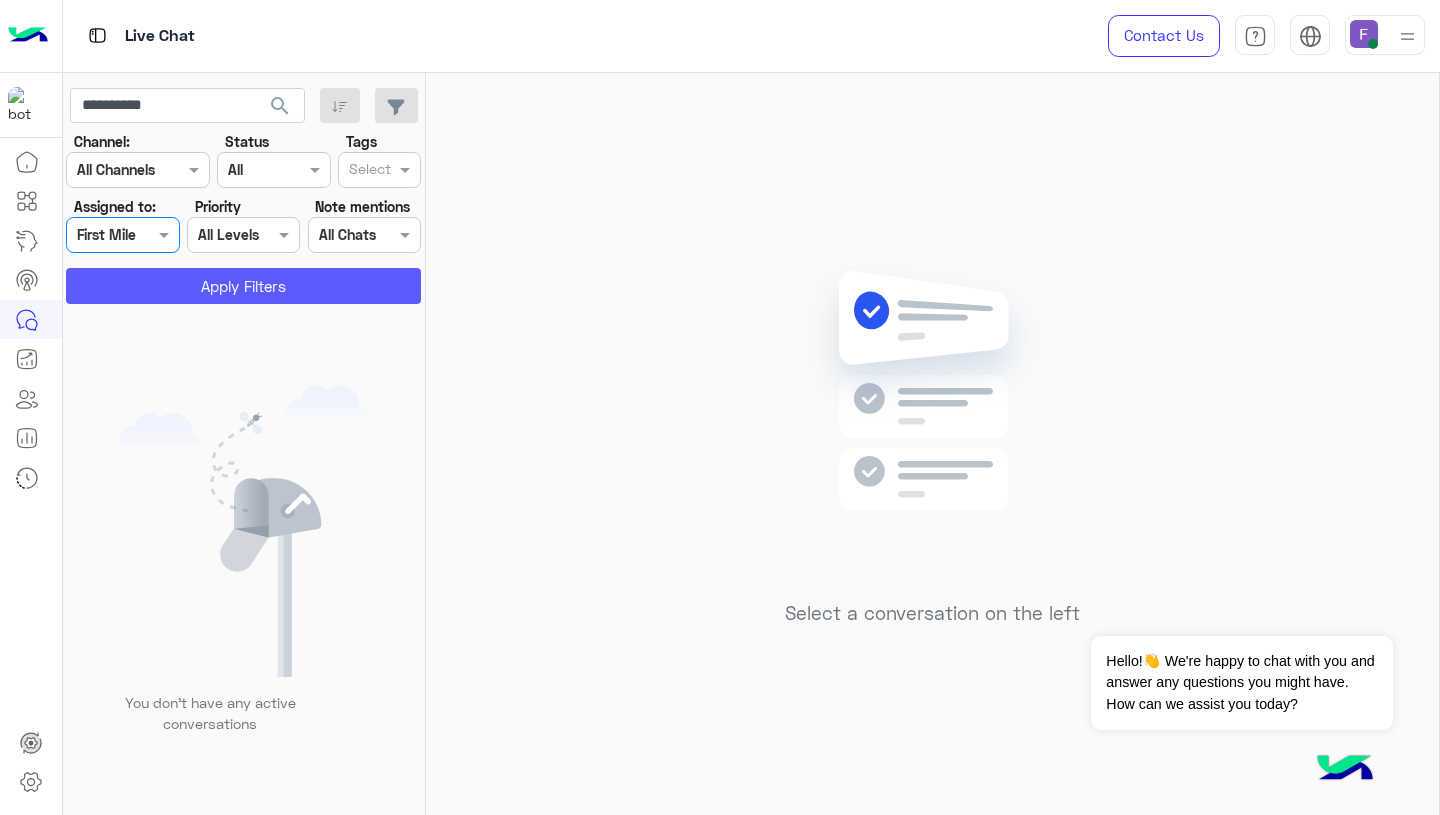 click on "Apply Filters" 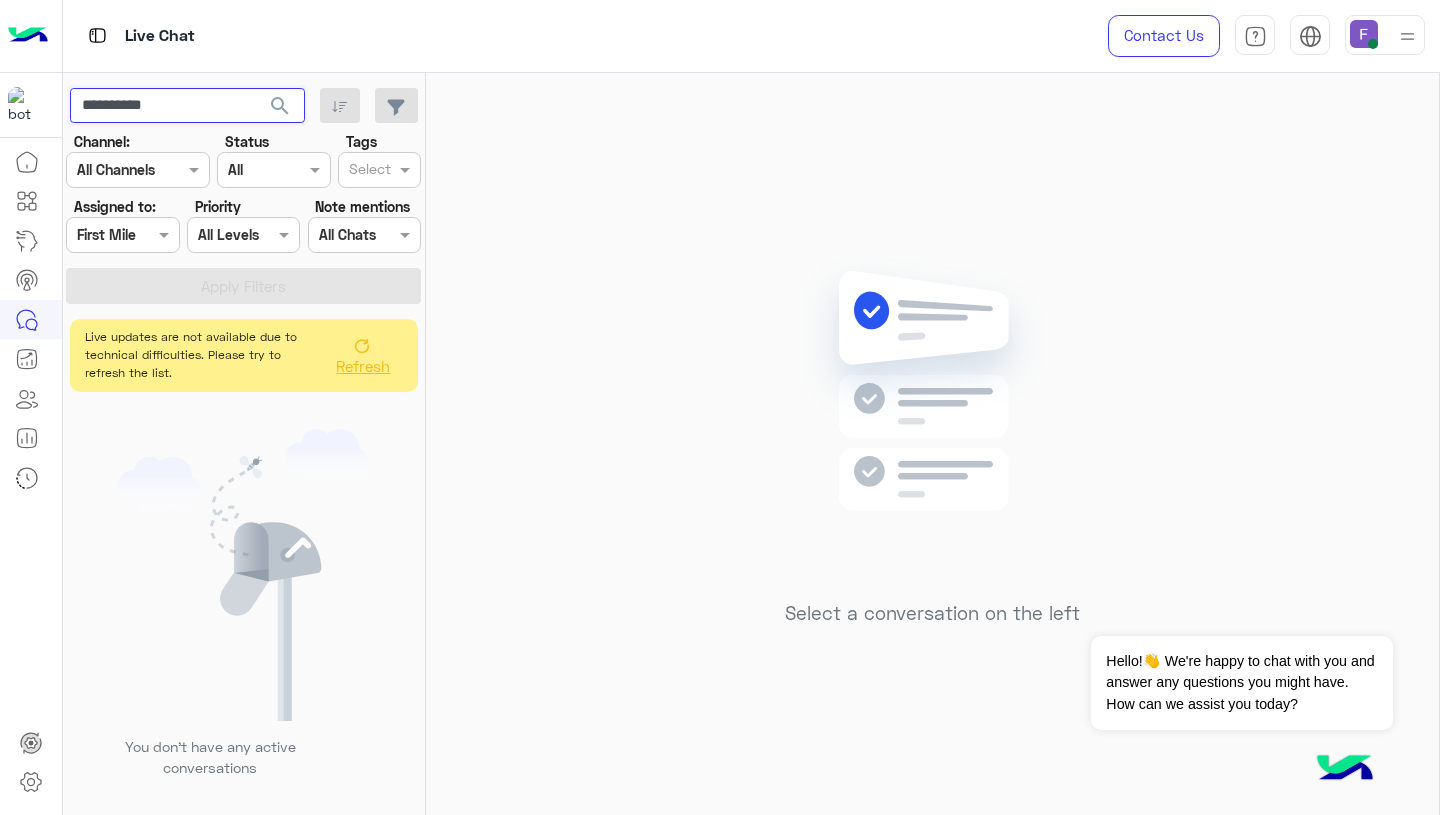 click on "**********" at bounding box center (187, 106) 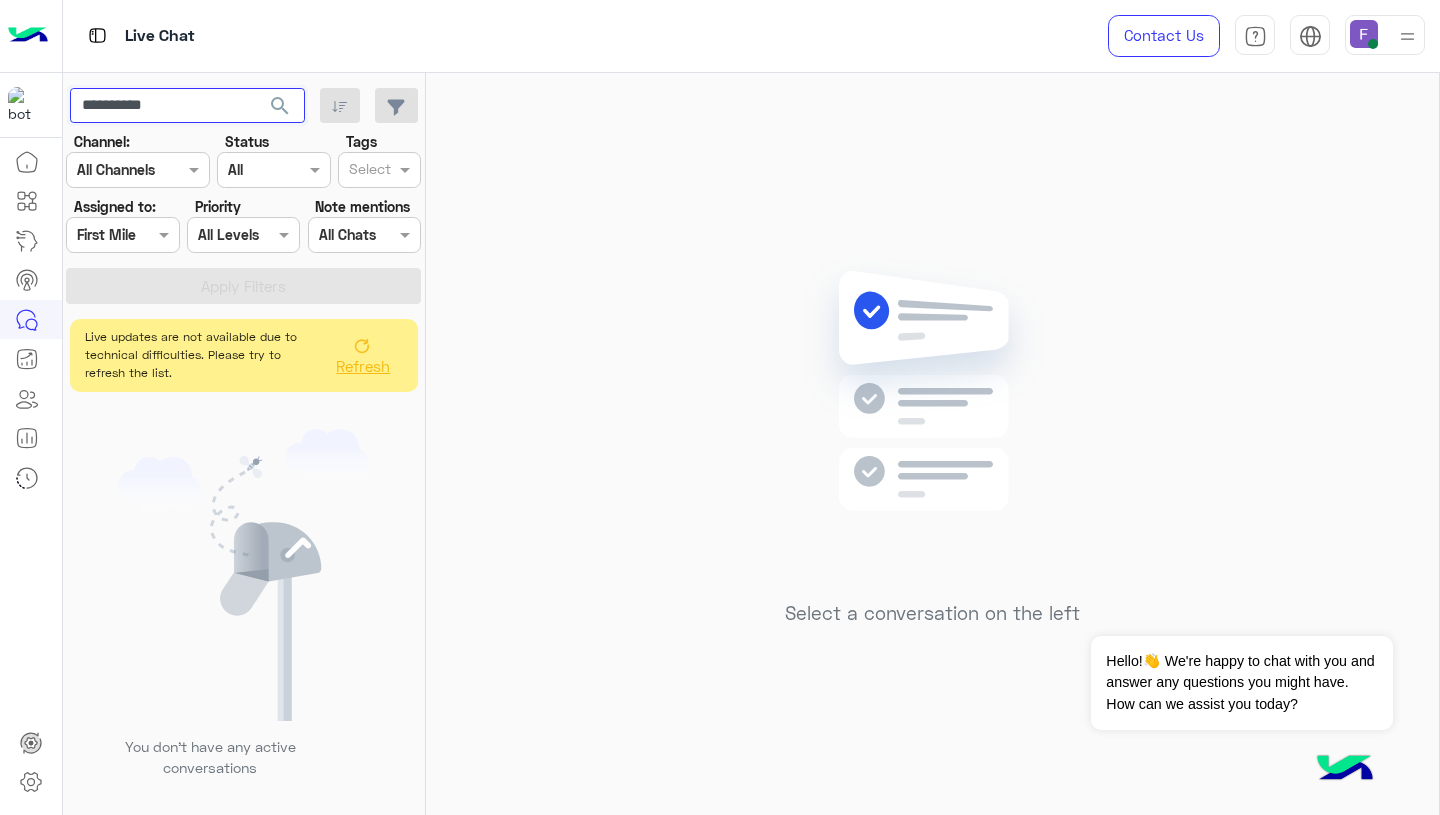 type on "**********" 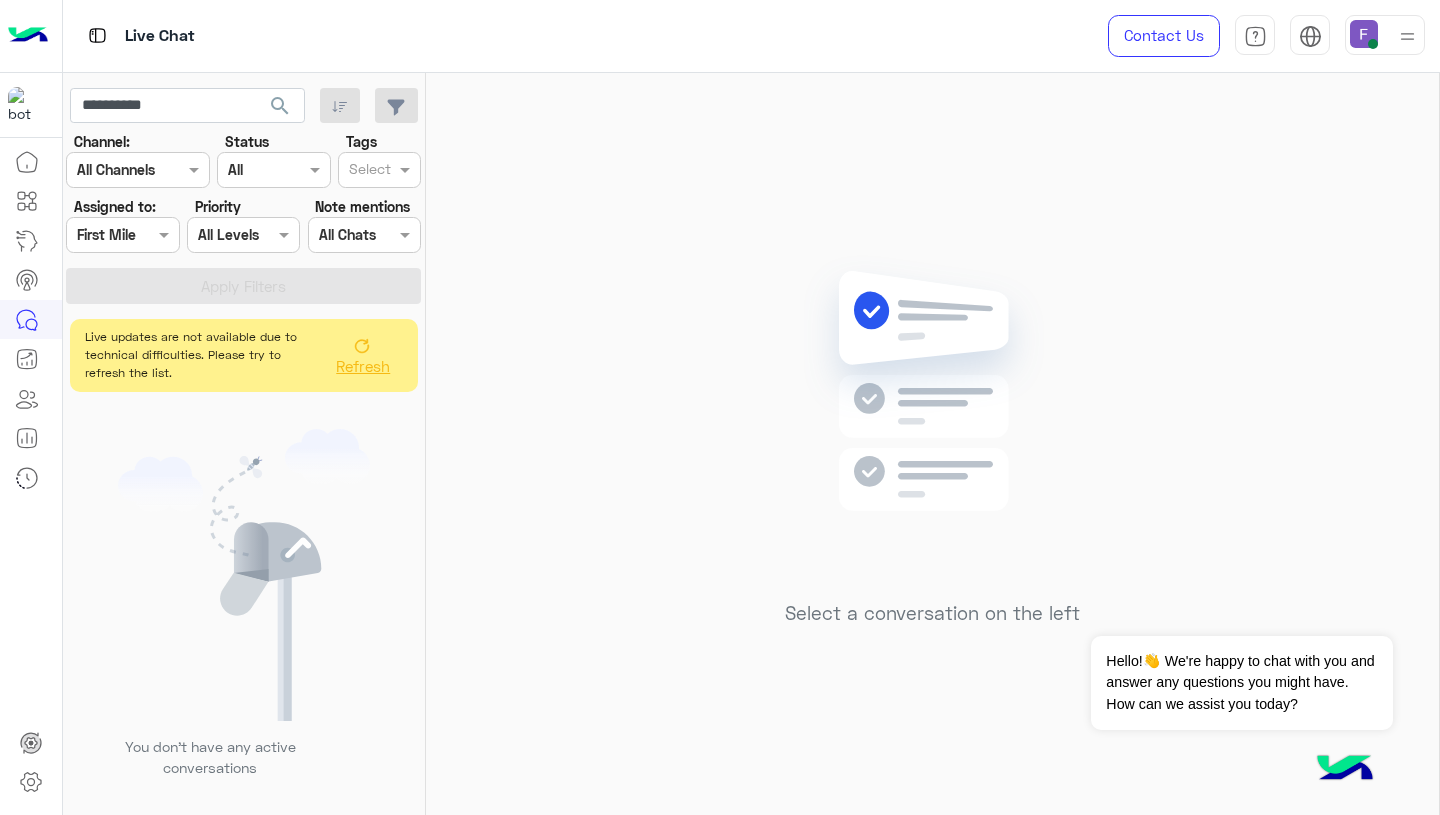 click on "search" 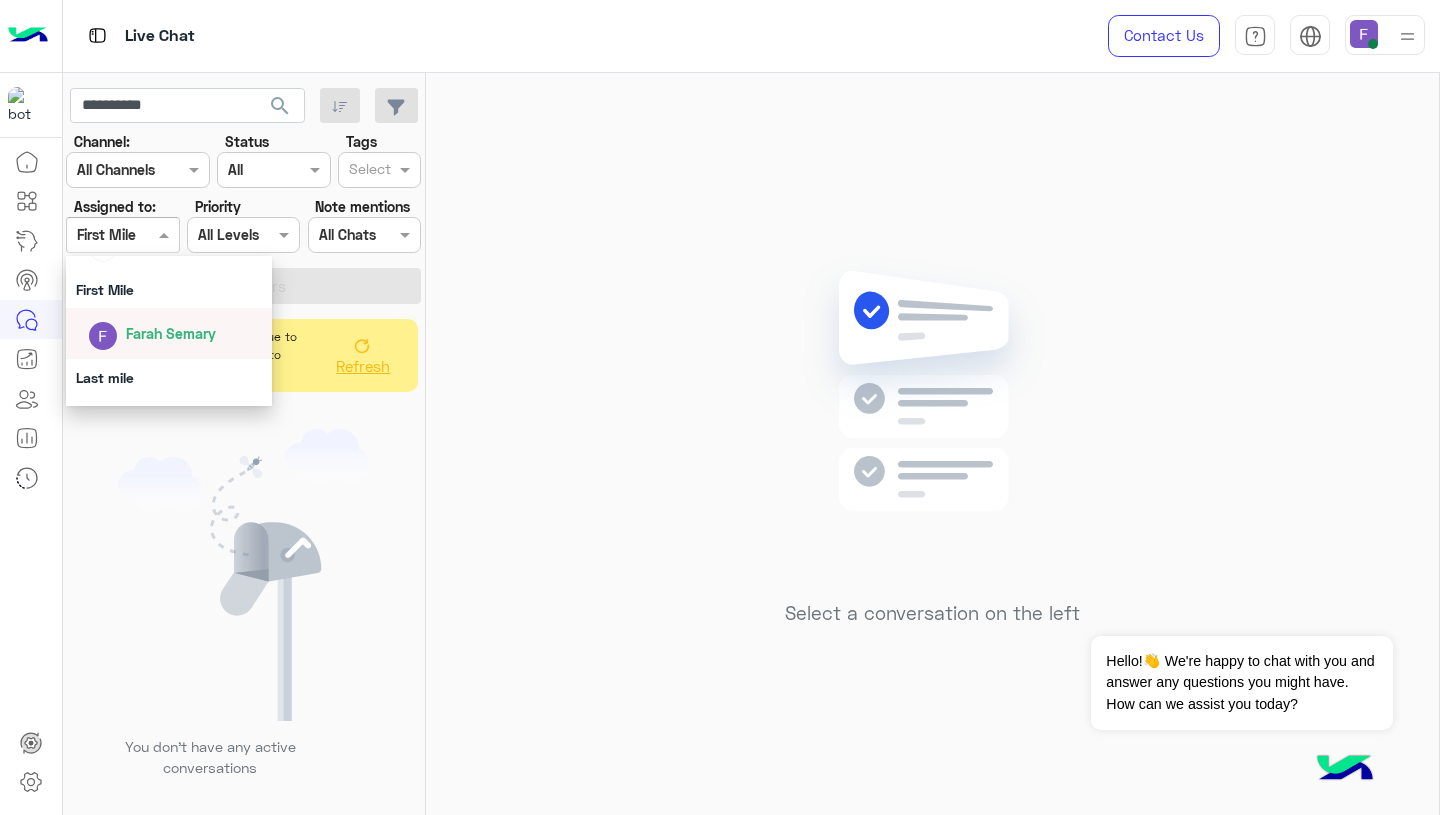 scroll, scrollTop: 368, scrollLeft: 0, axis: vertical 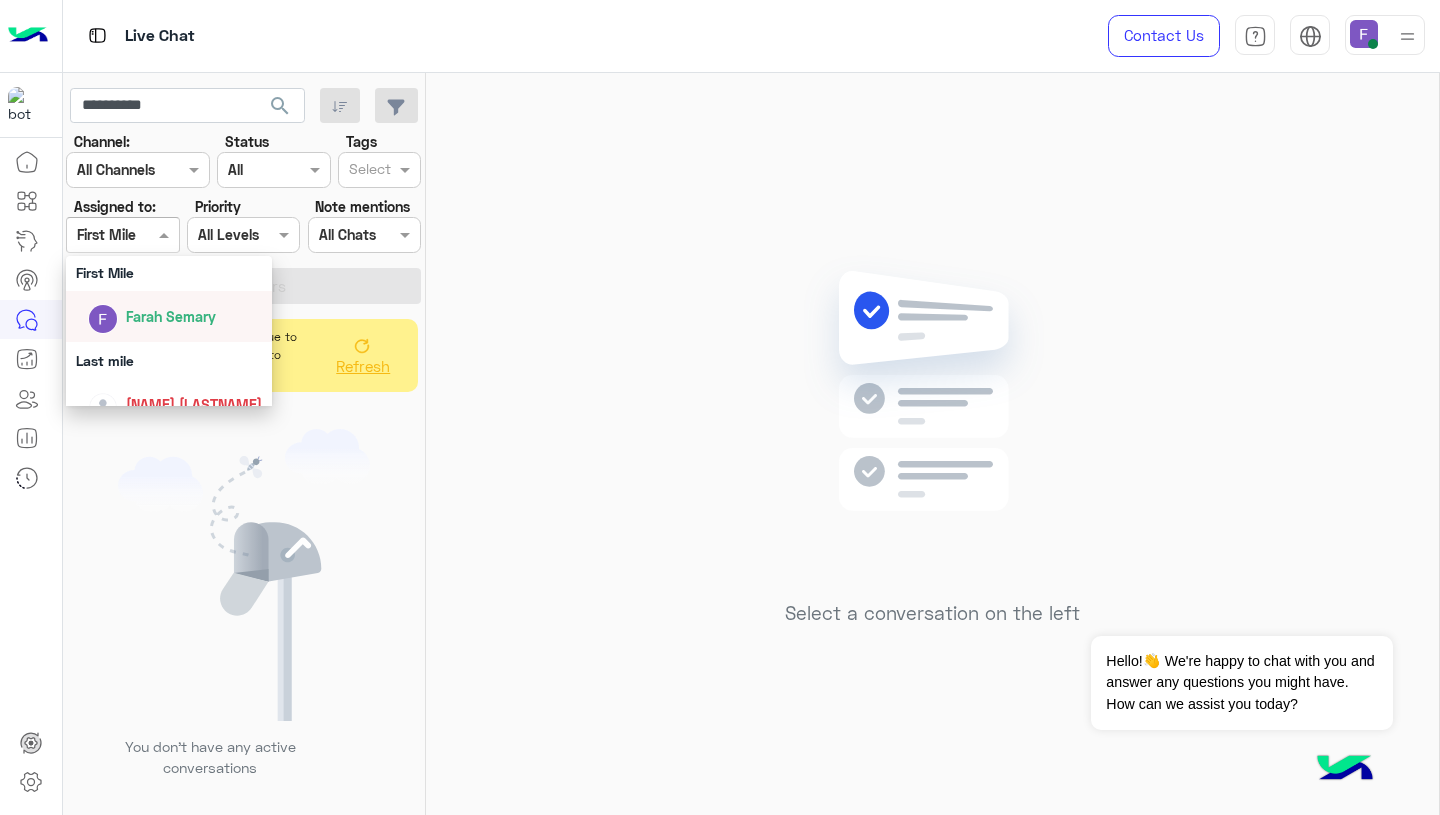 click on "Farah Semary" at bounding box center [175, 316] 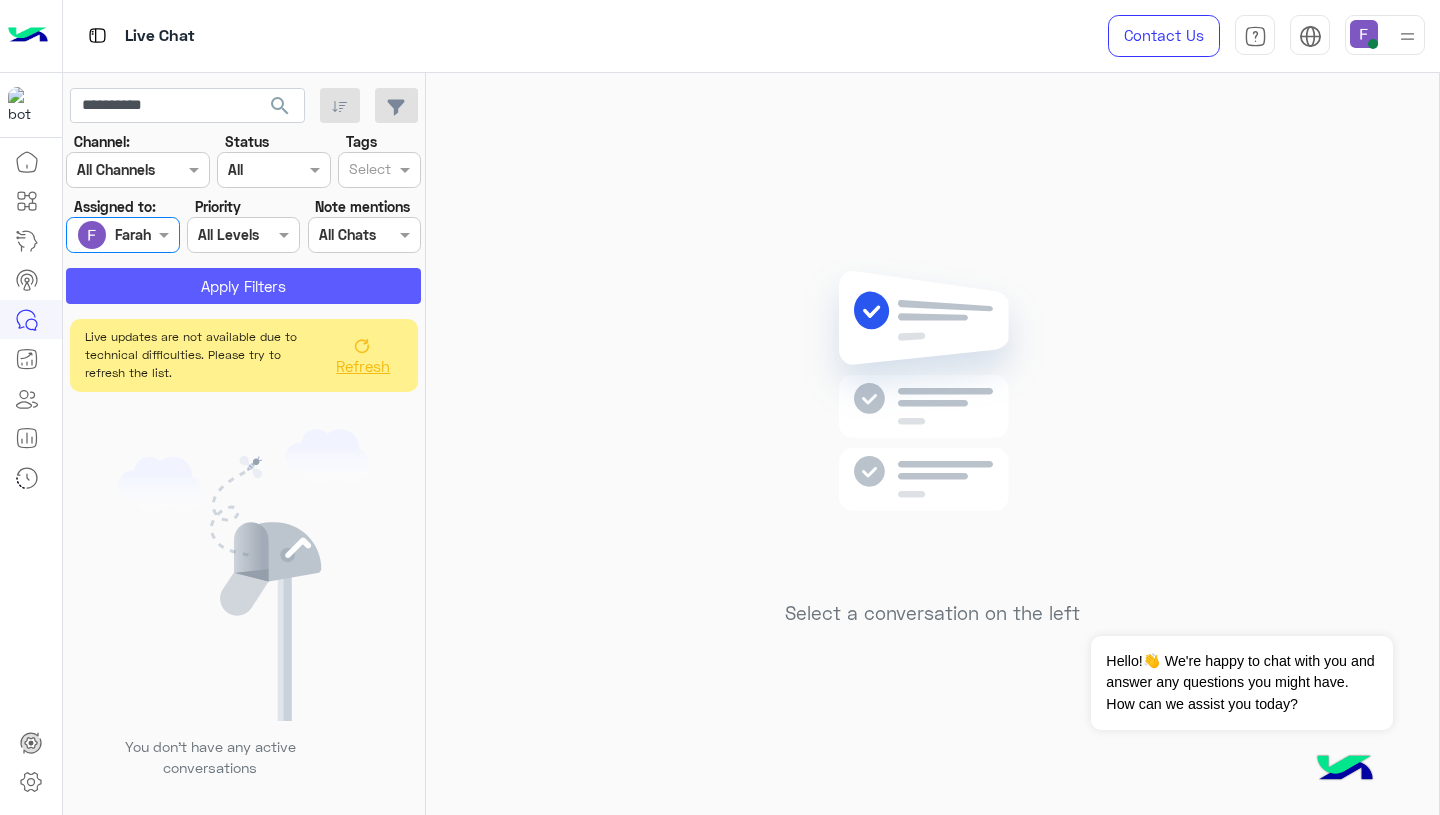click on "Apply Filters" 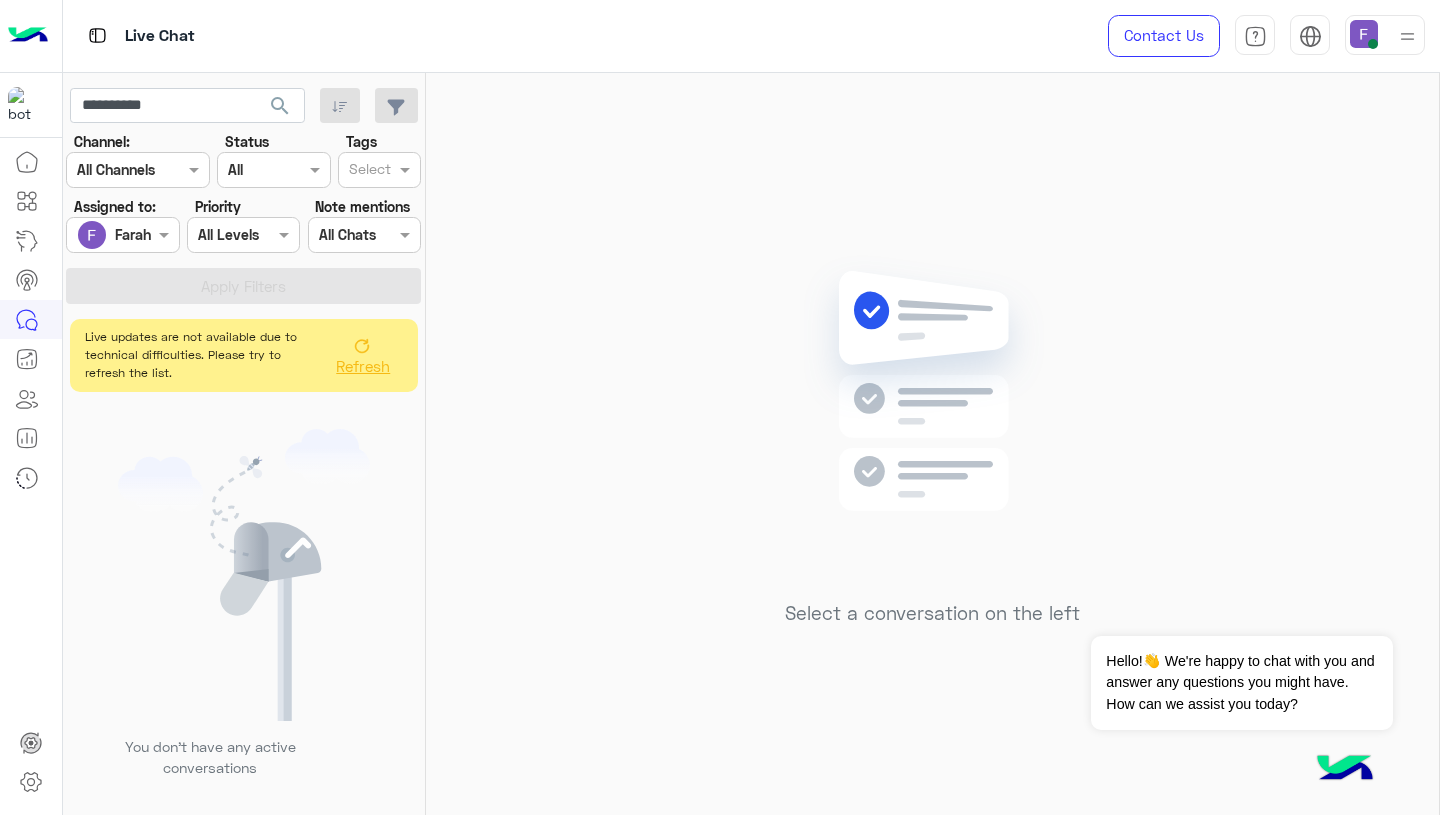 click at bounding box center (122, 234) 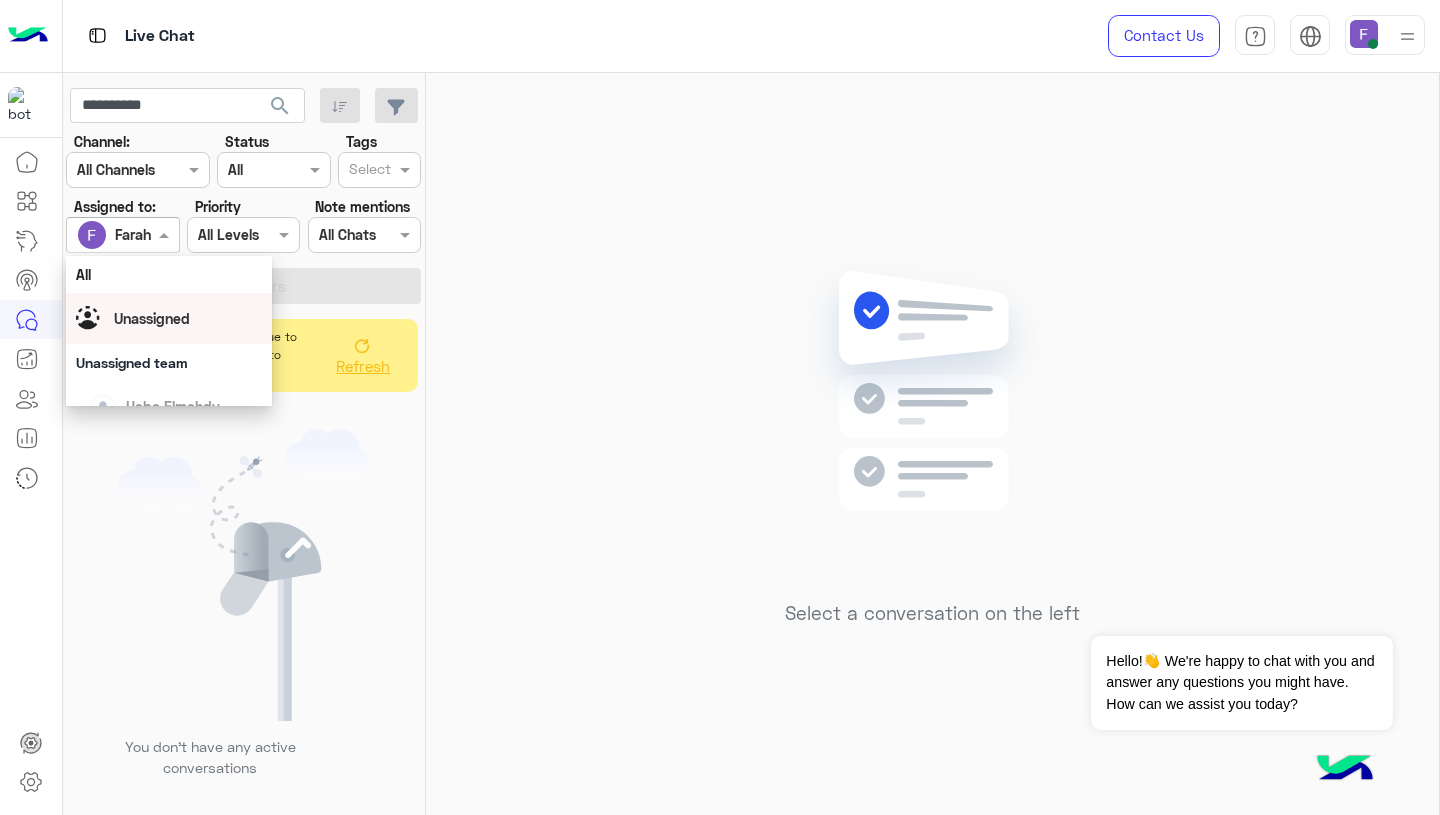 click on "Unassigned" at bounding box center [169, 318] 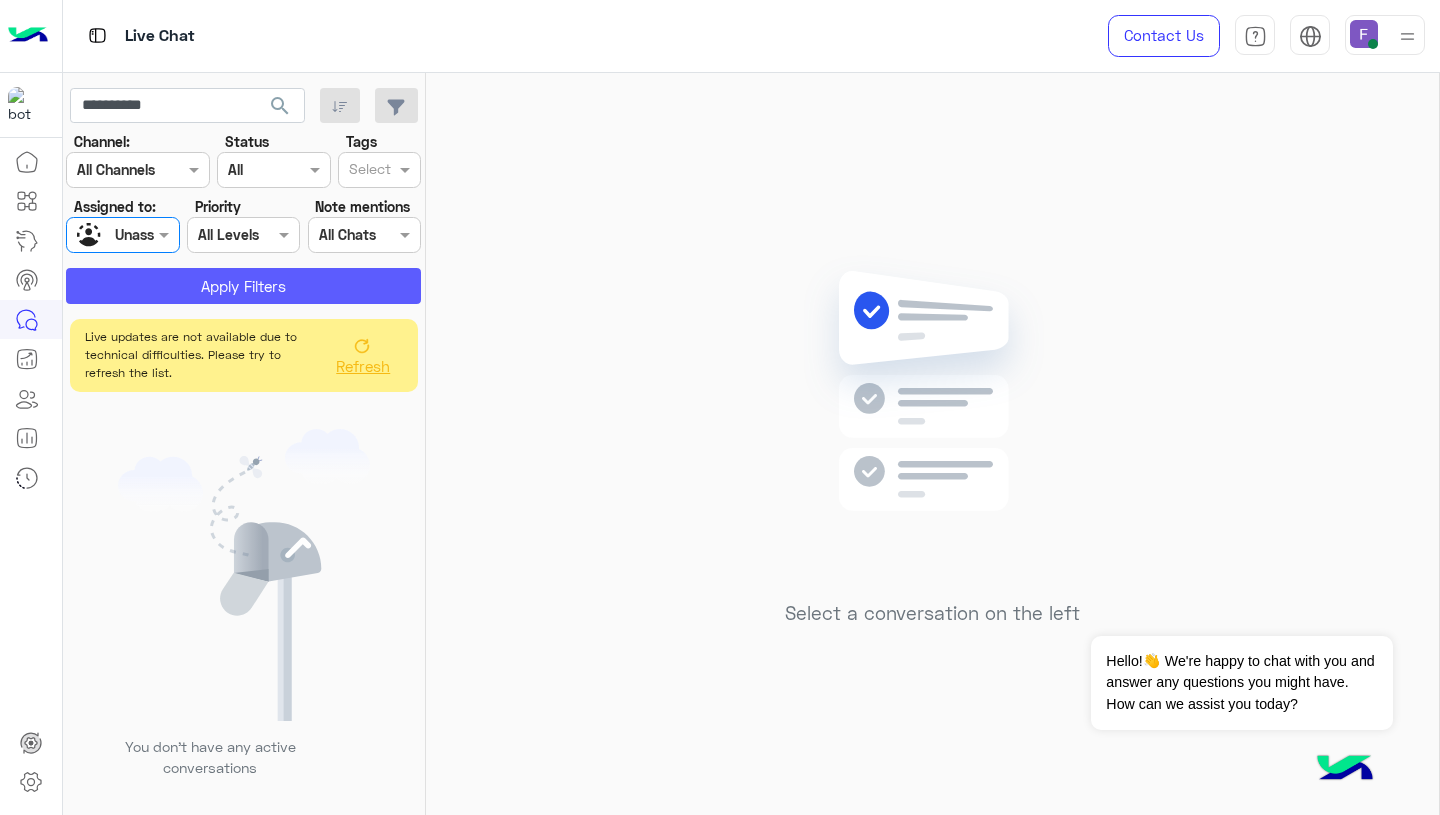 click on "Apply Filters" 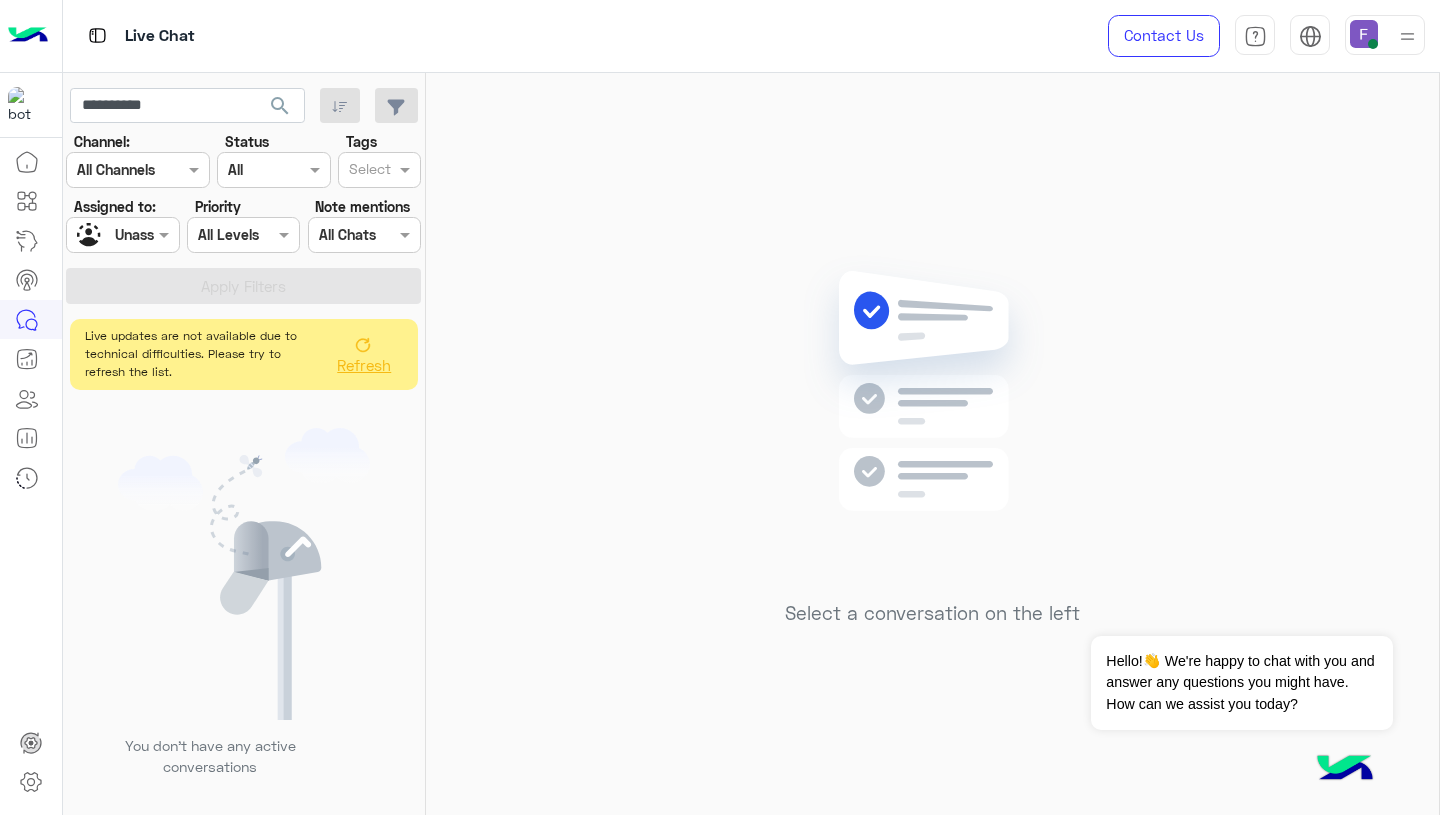click on "Refresh" 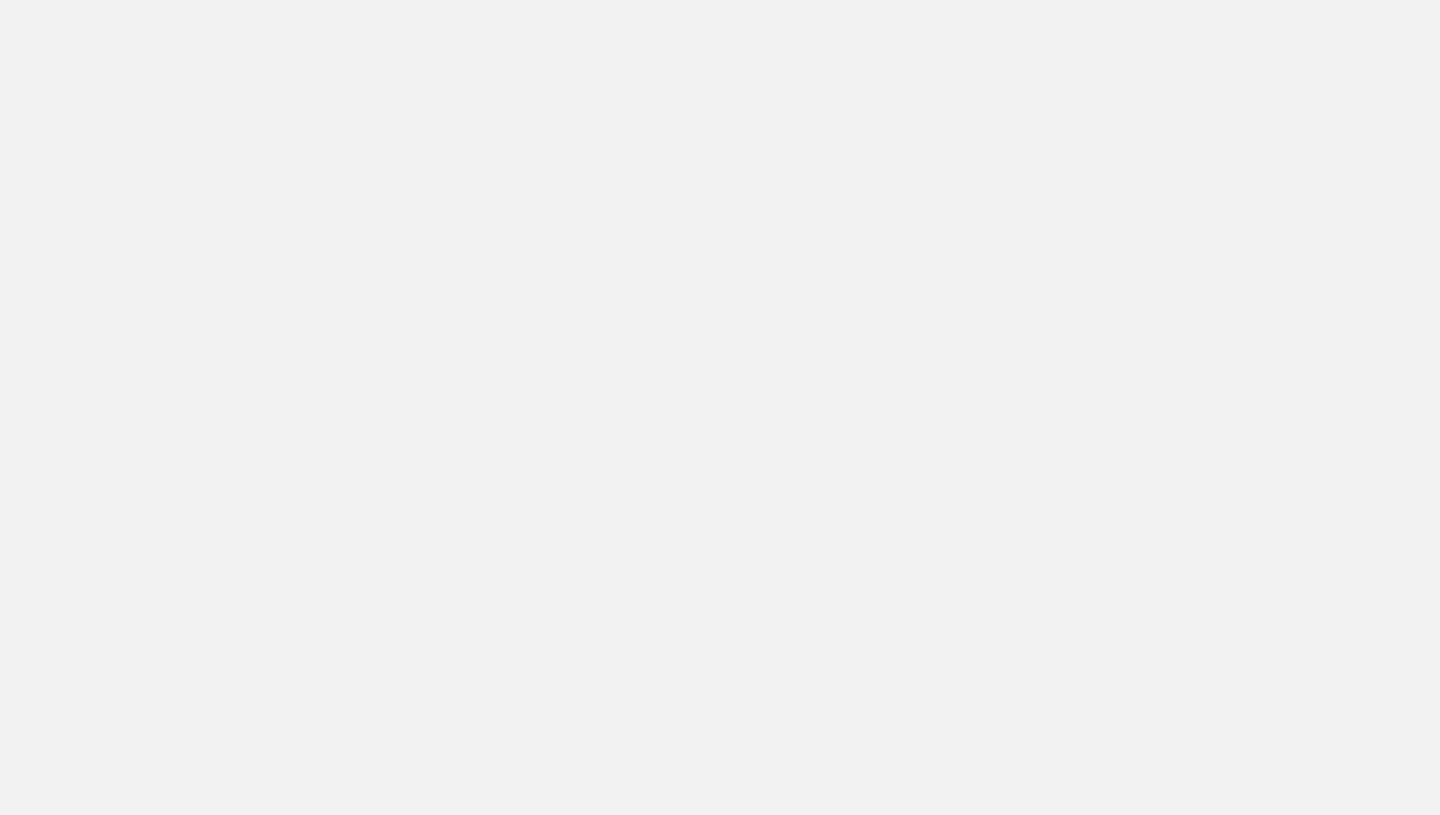 scroll, scrollTop: 0, scrollLeft: 0, axis: both 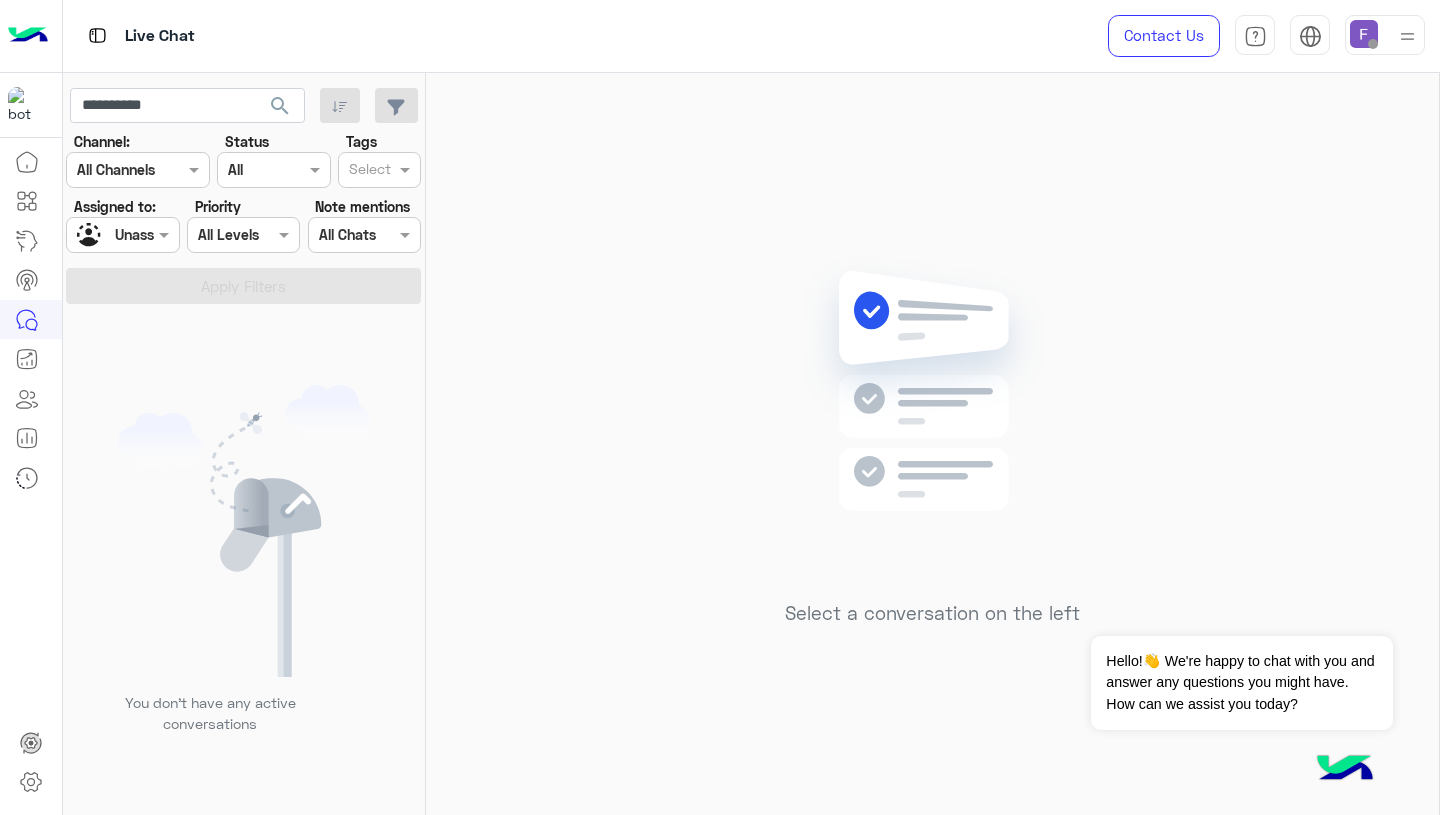 click at bounding box center (1364, 34) 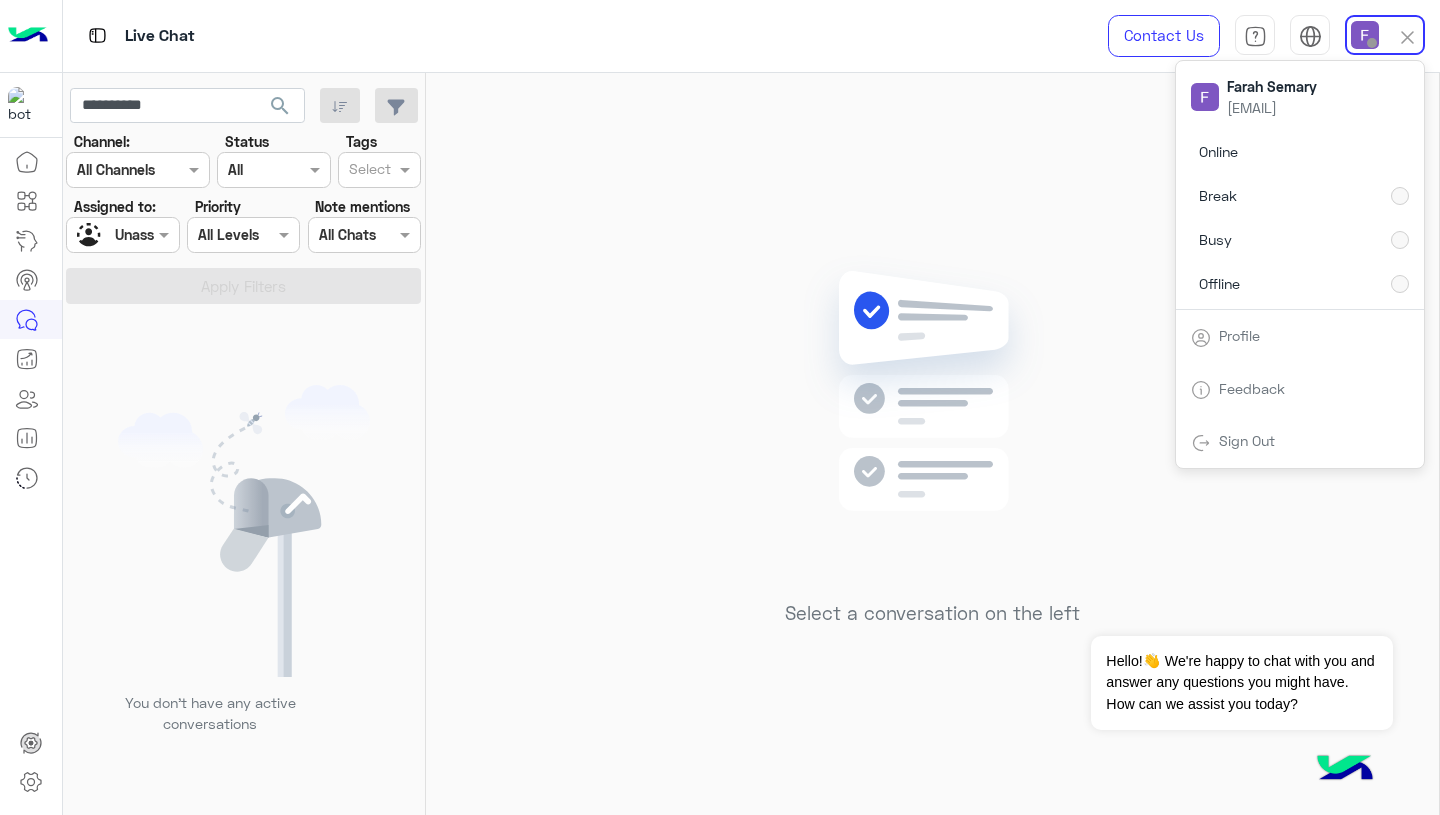 click on "Select a conversation on the left" 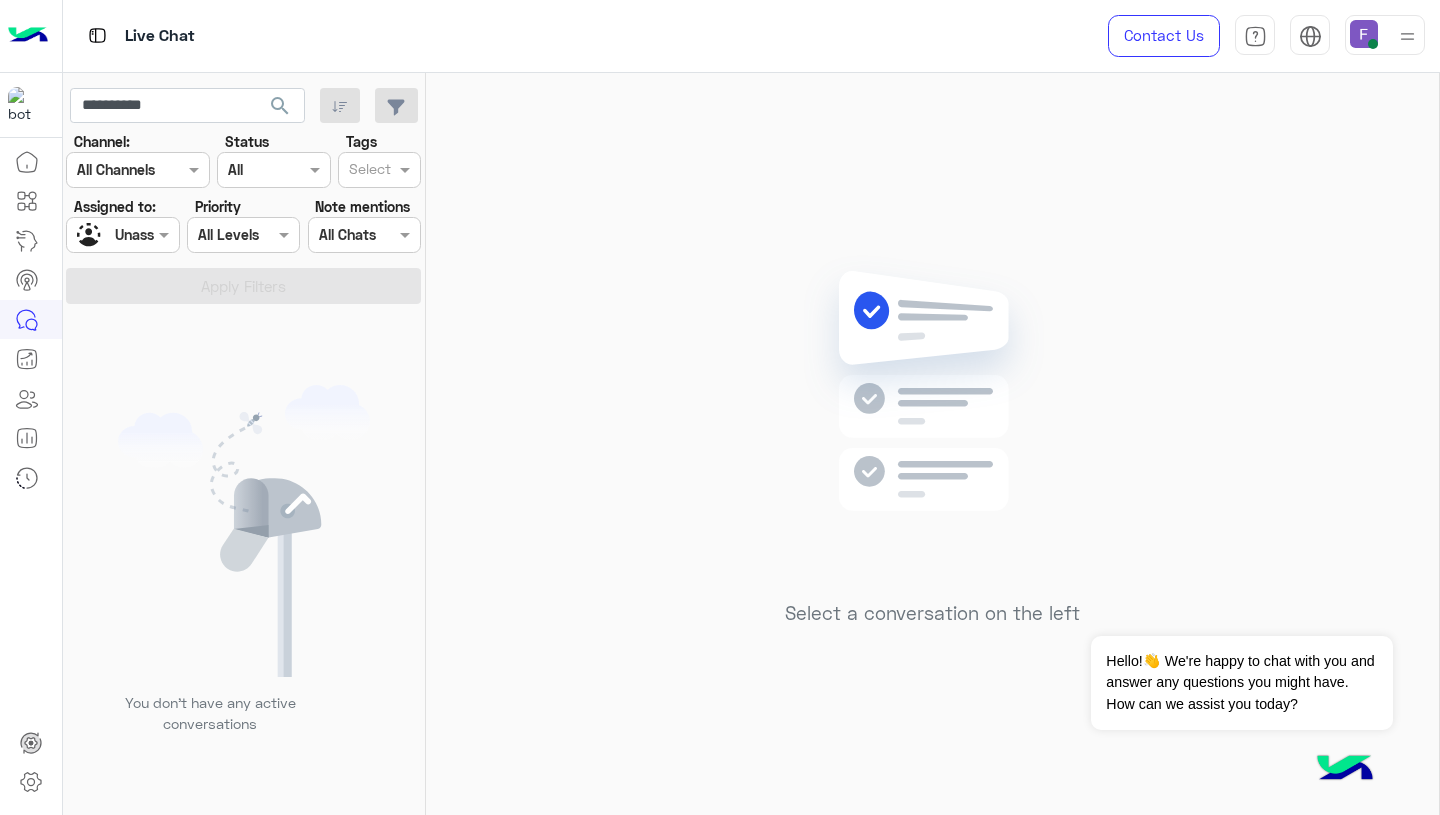 scroll, scrollTop: 0, scrollLeft: 0, axis: both 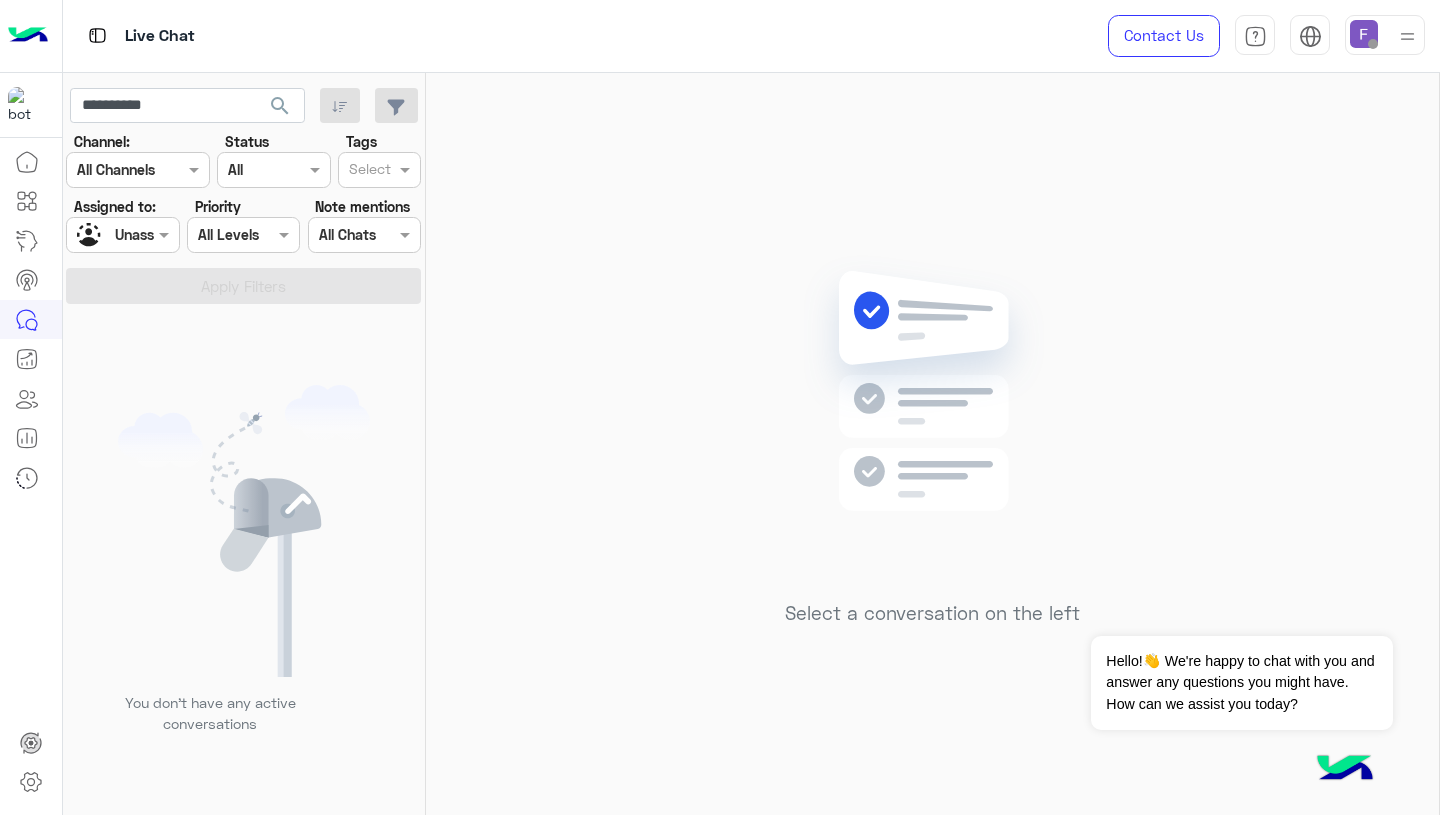 click at bounding box center [1373, 44] 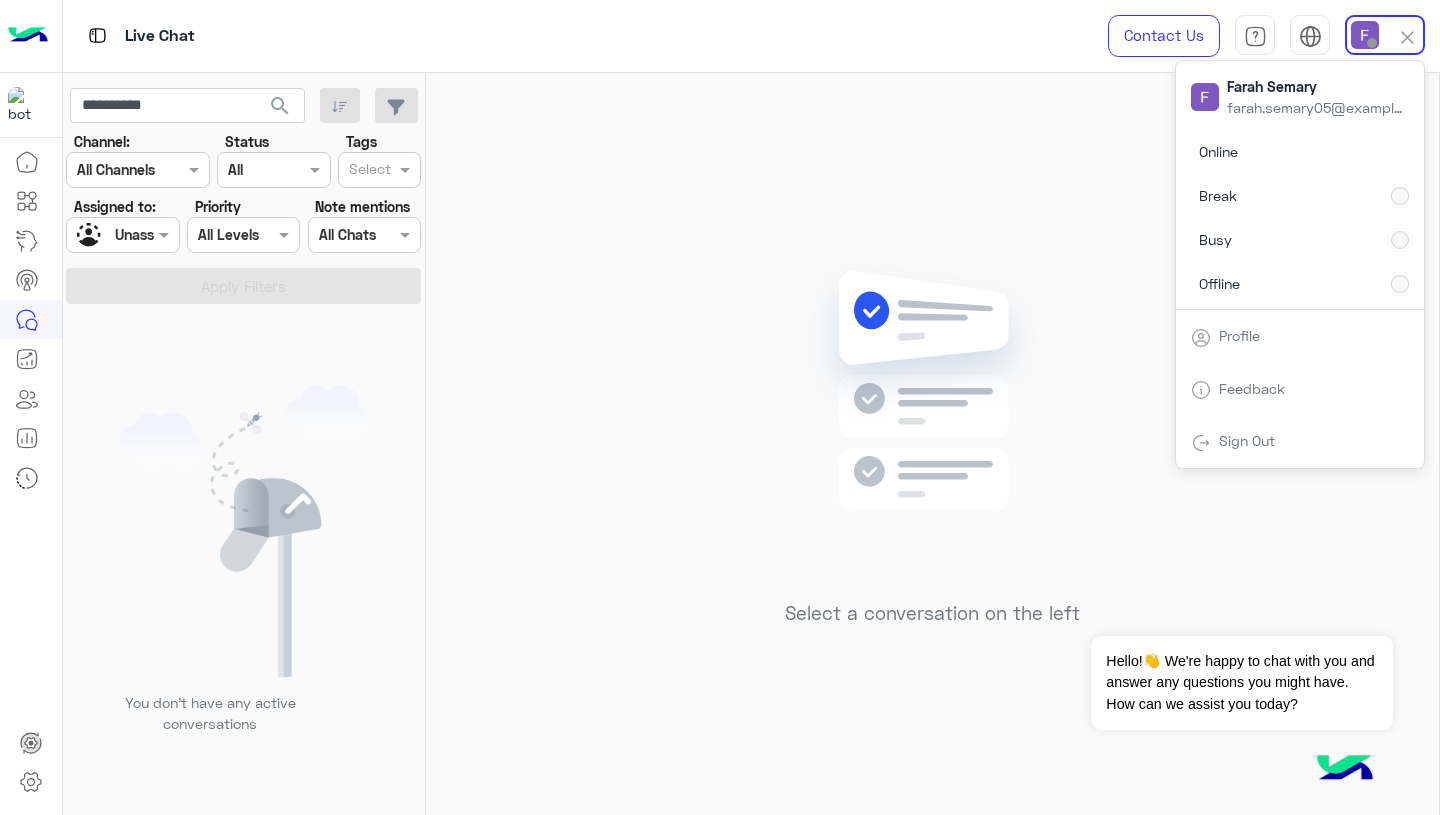 click on "Select a conversation on the left" 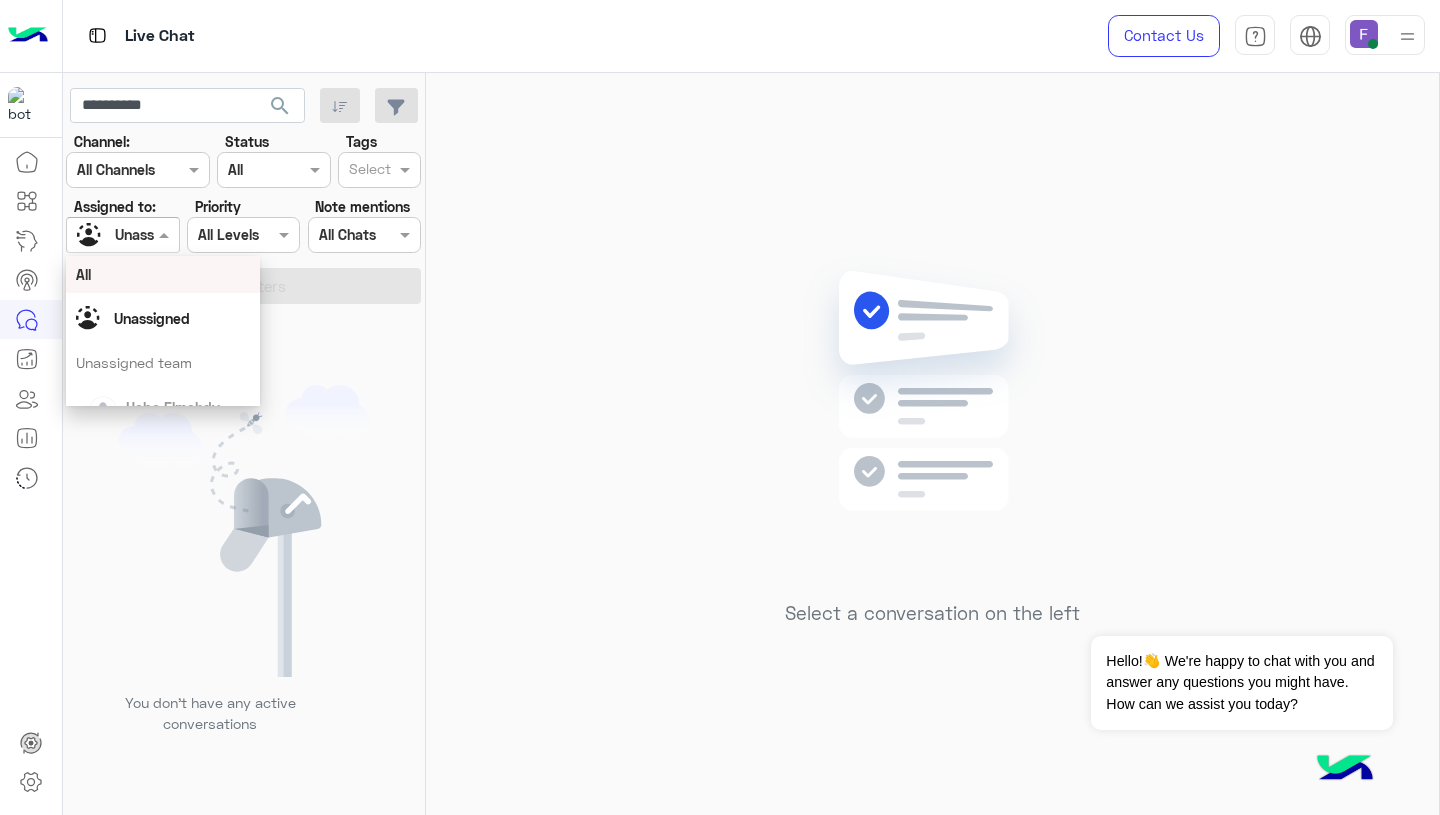 click at bounding box center [122, 234] 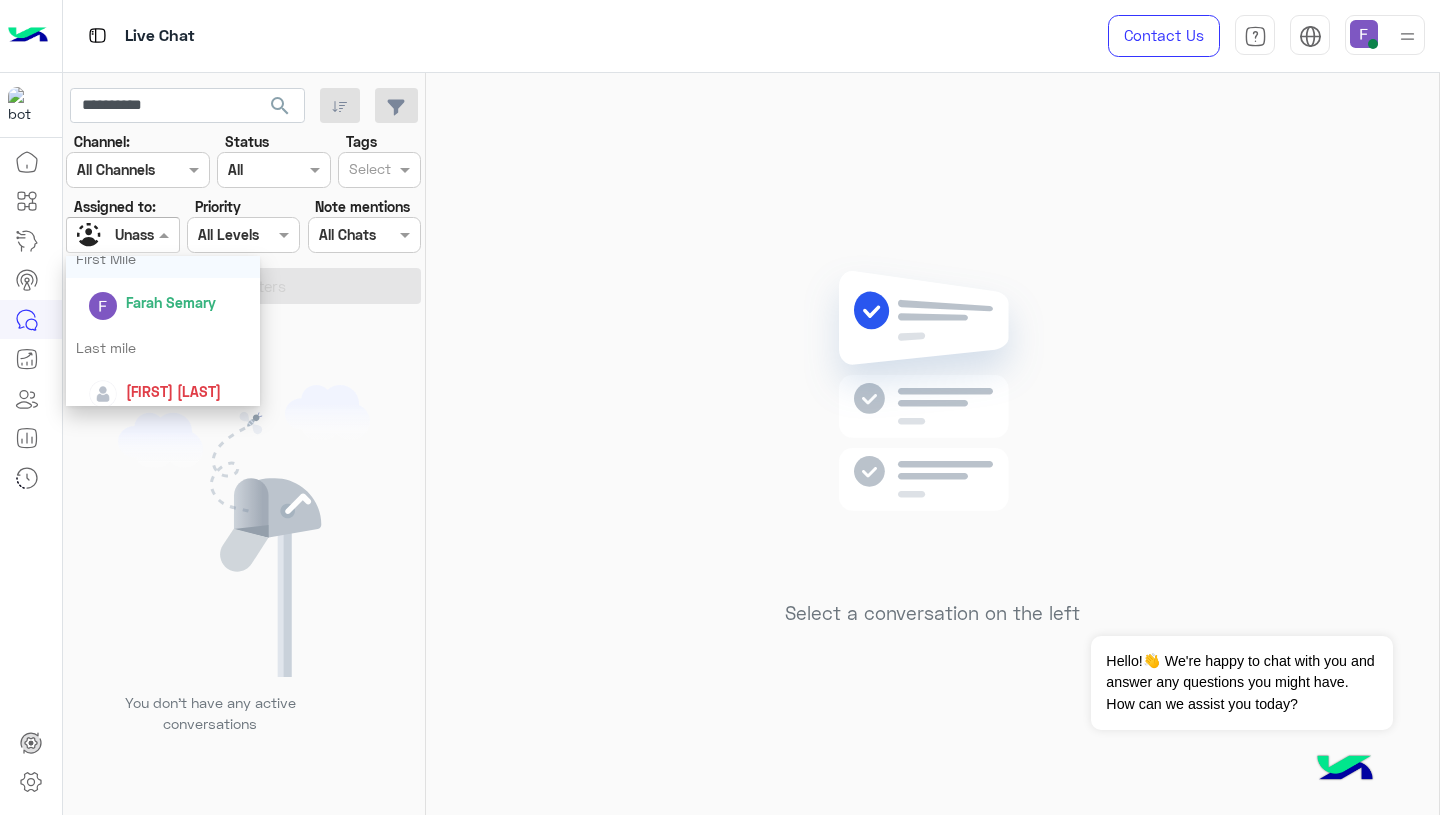 scroll, scrollTop: 394, scrollLeft: 0, axis: vertical 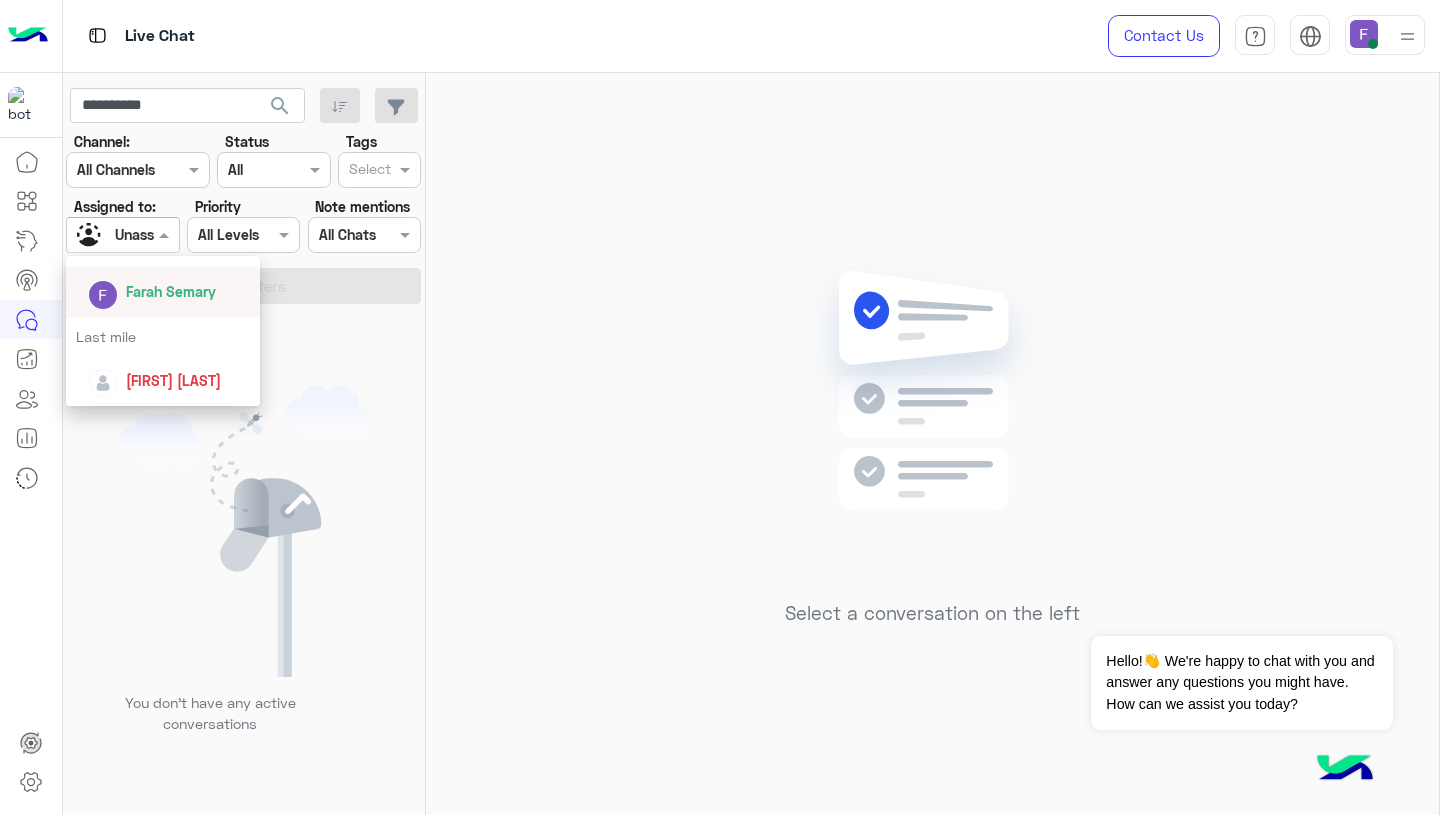 click on "Farah Semary" at bounding box center (171, 291) 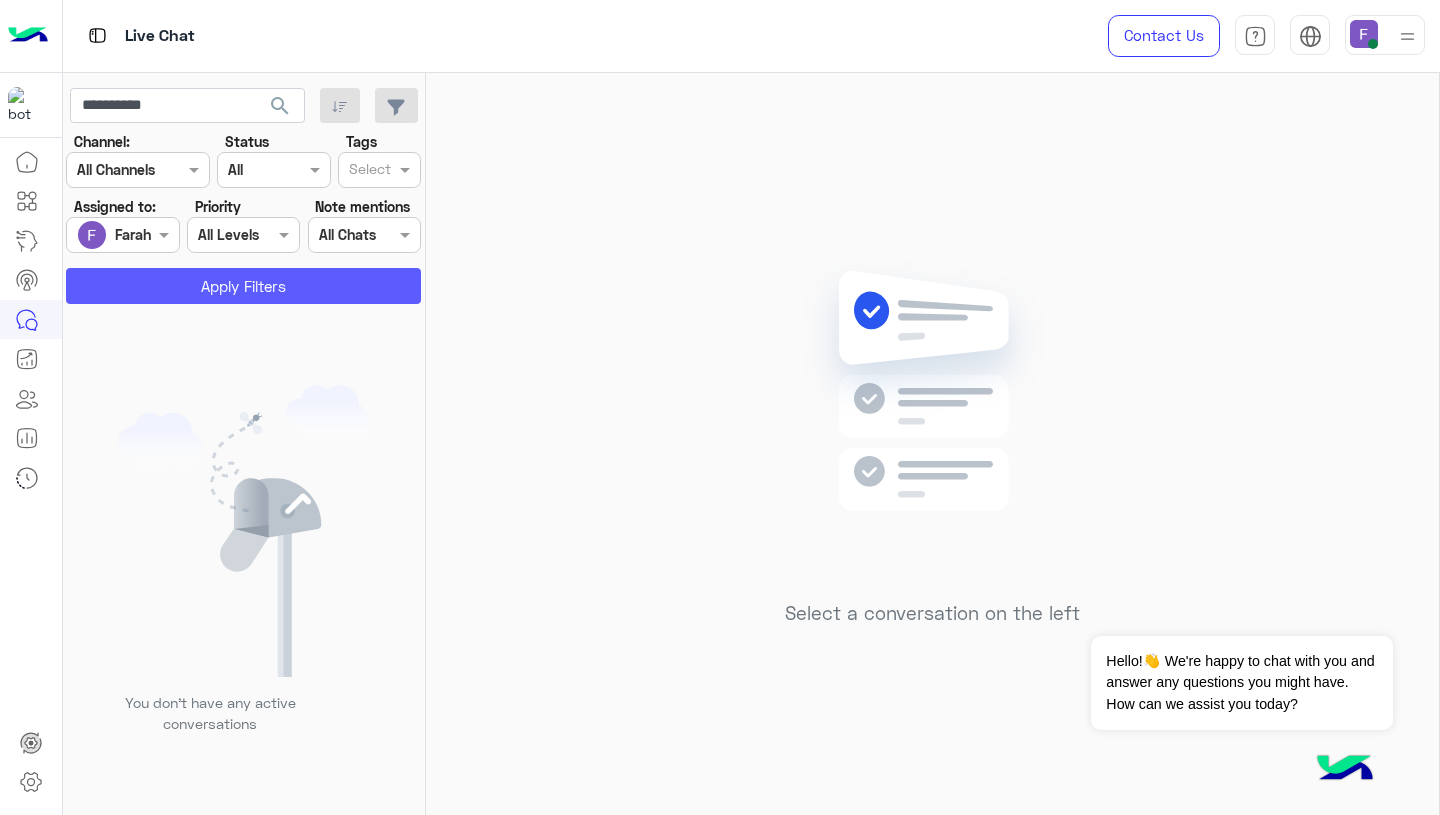 click on "Apply Filters" 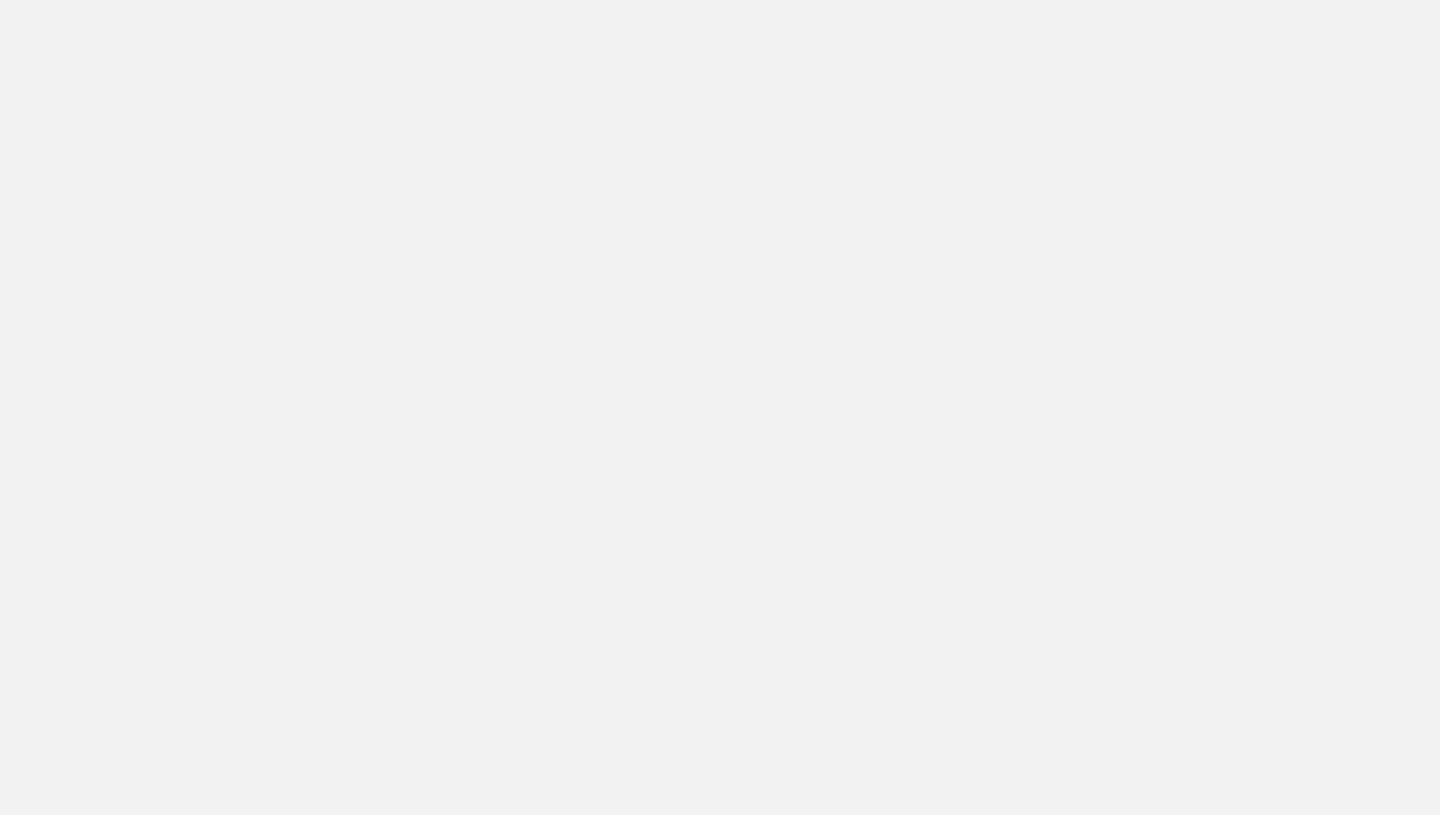 scroll, scrollTop: 0, scrollLeft: 0, axis: both 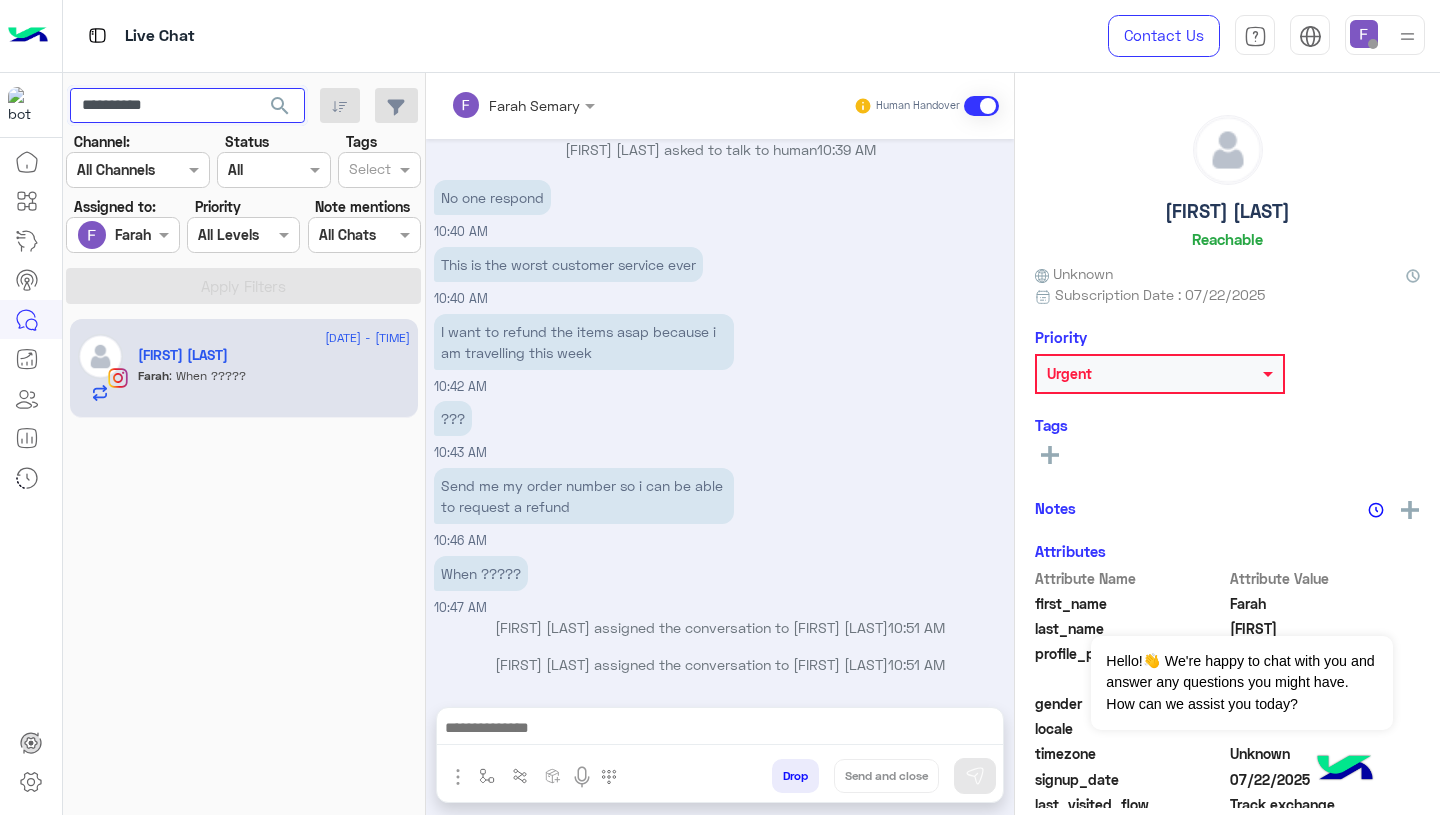 click on "**********" at bounding box center [187, 106] 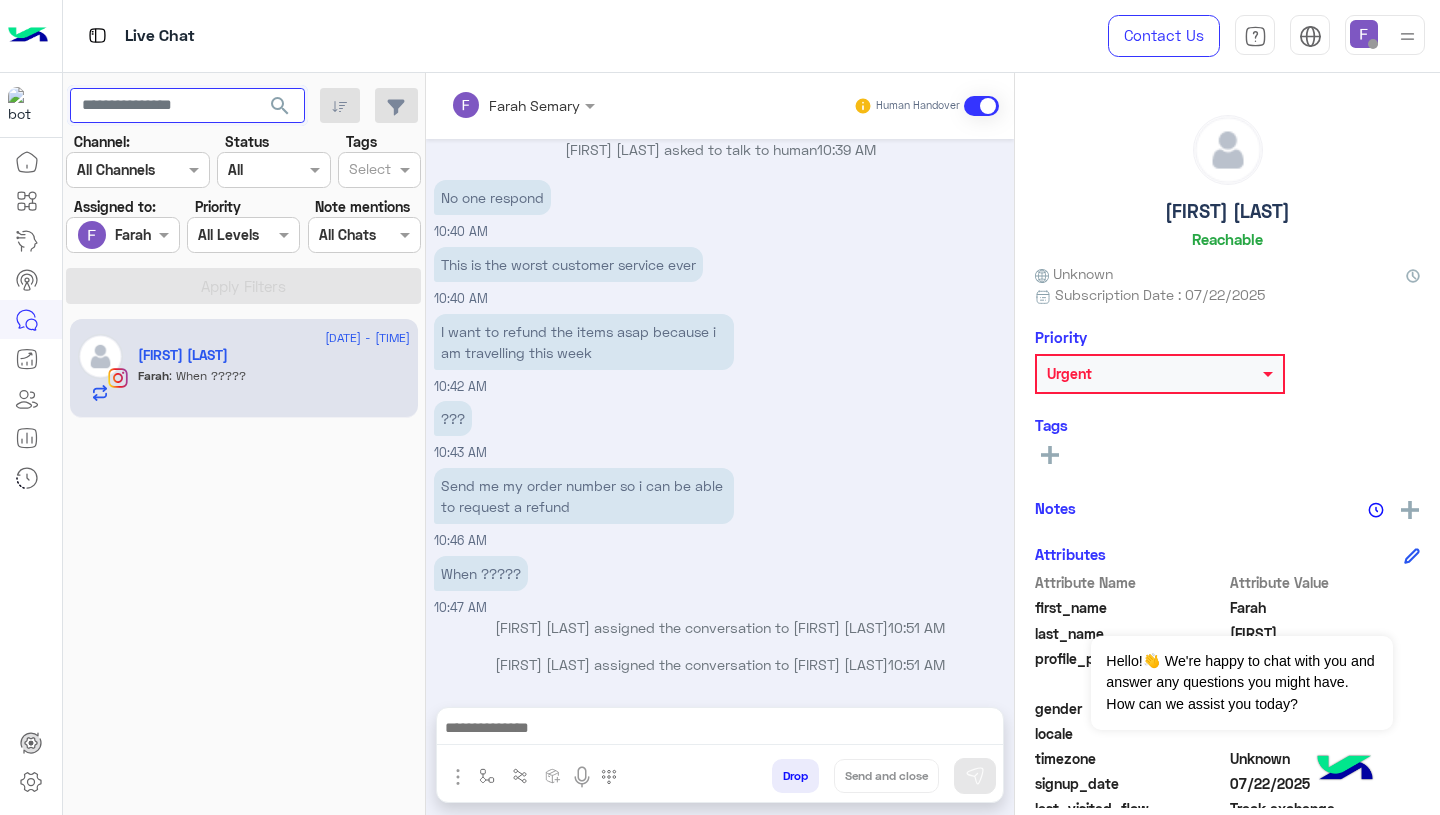type 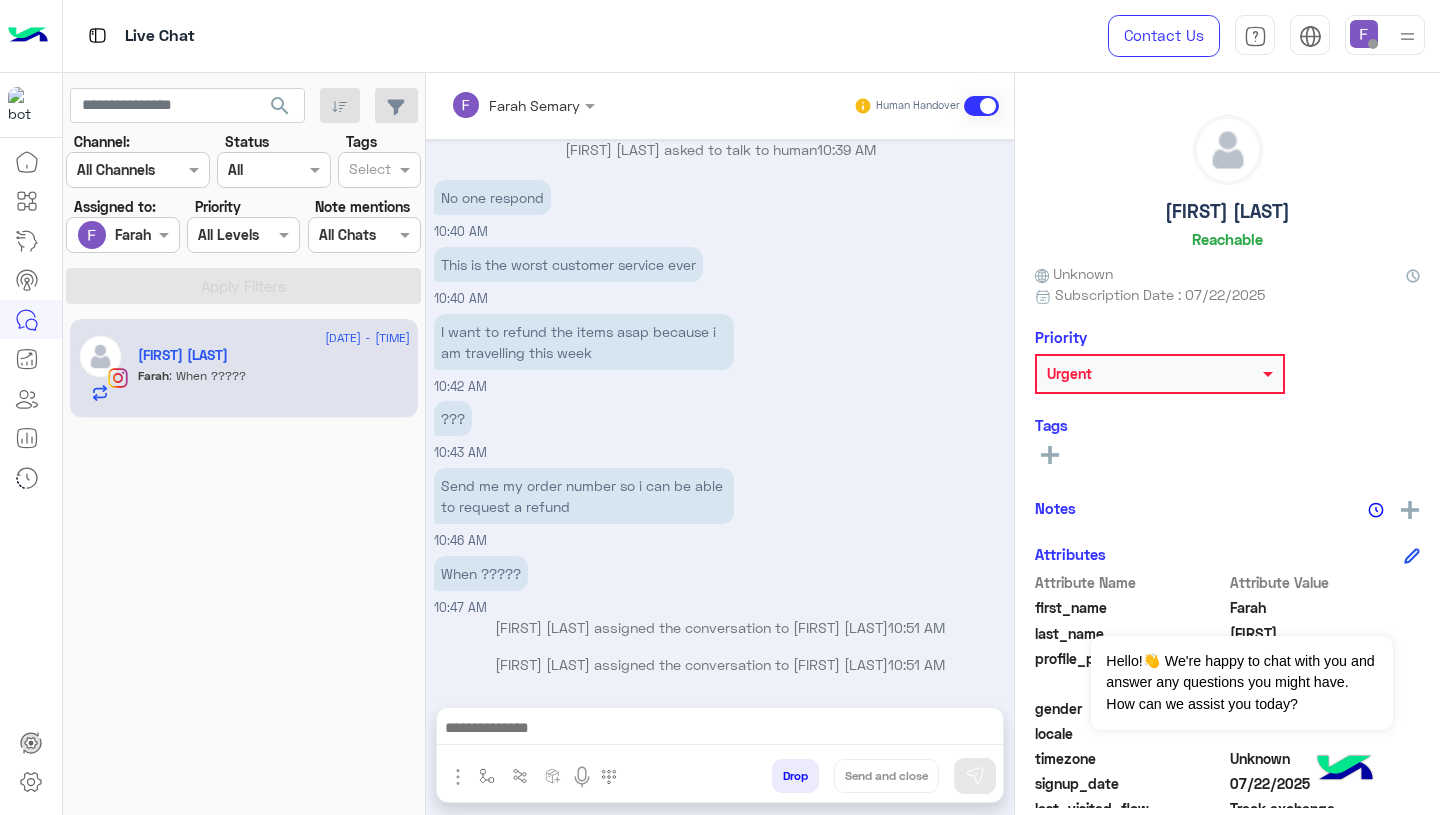 click on "When ?????   [TIME]" at bounding box center (720, 584) 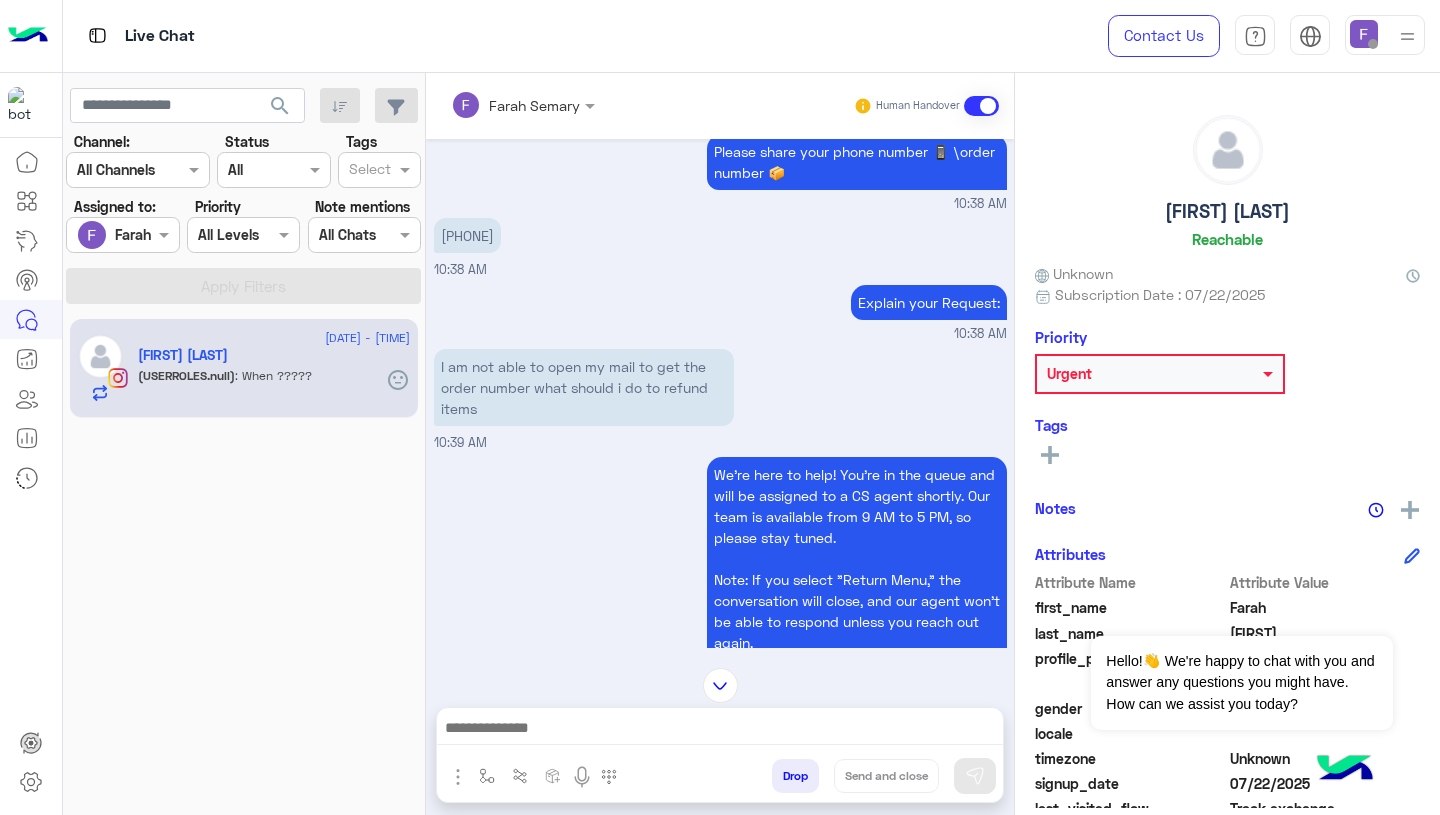 scroll, scrollTop: 745, scrollLeft: 0, axis: vertical 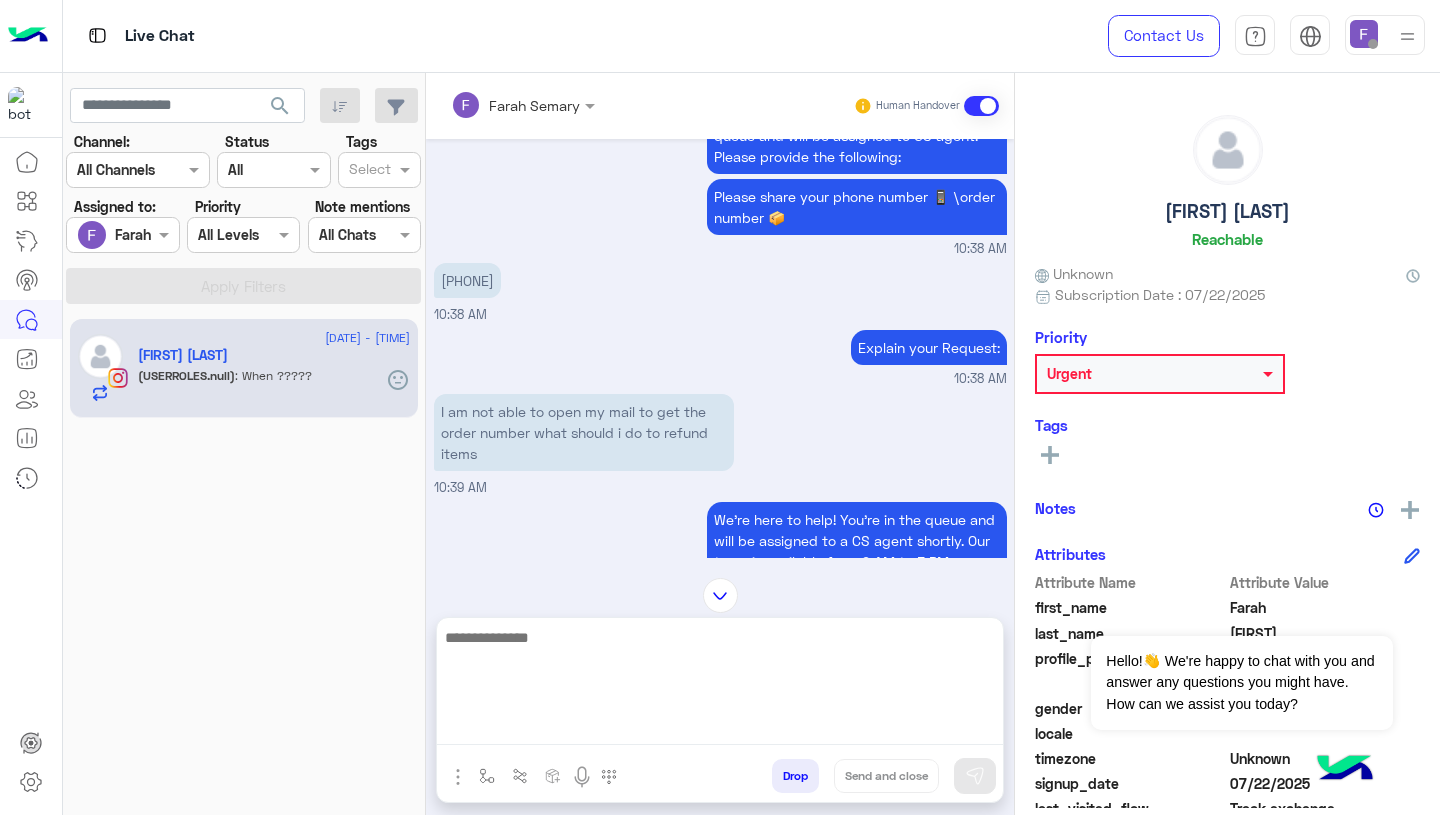 click at bounding box center (720, 685) 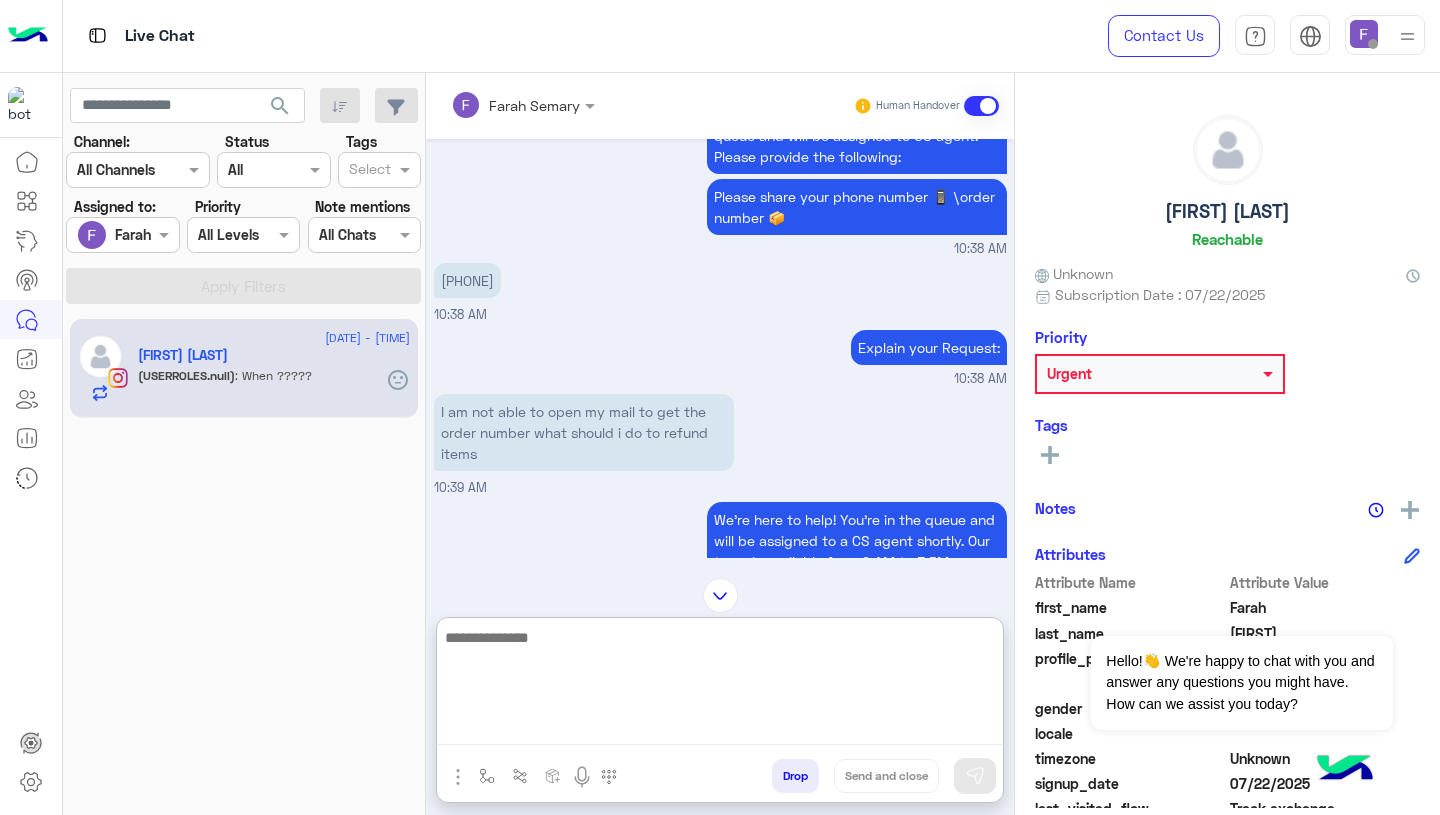 paste on "**********" 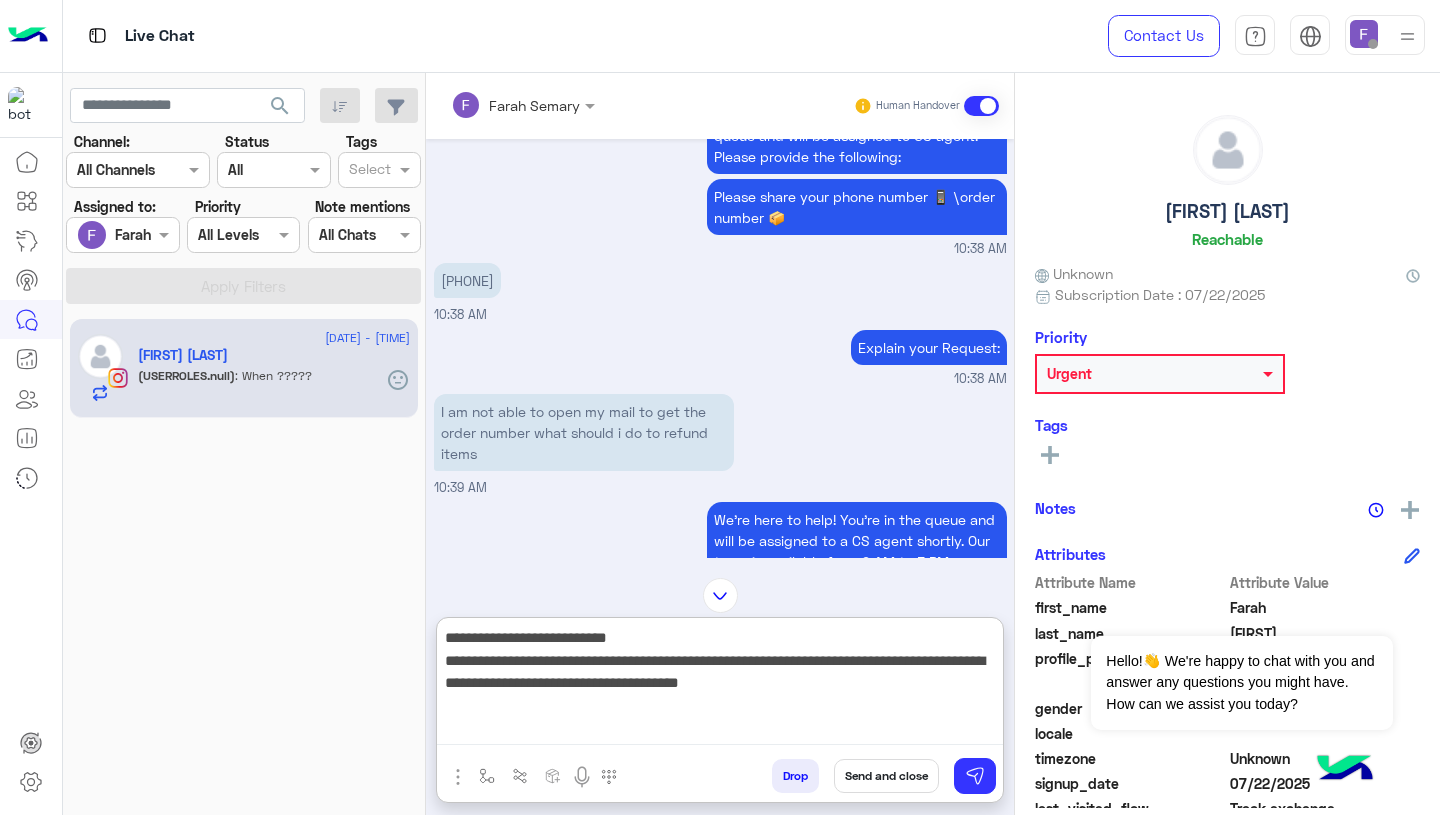 click on "**********" at bounding box center [720, 685] 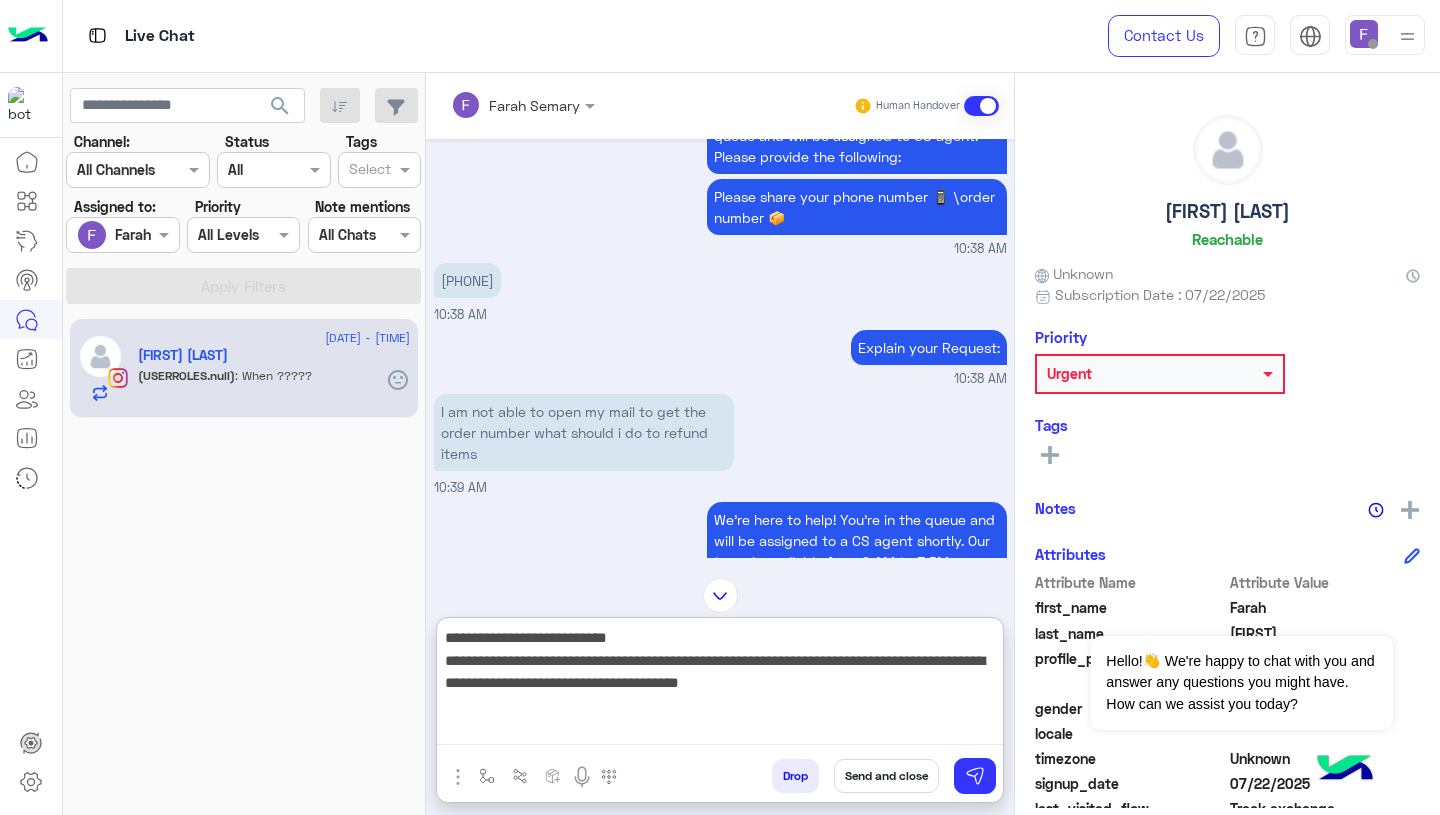 paste on "******" 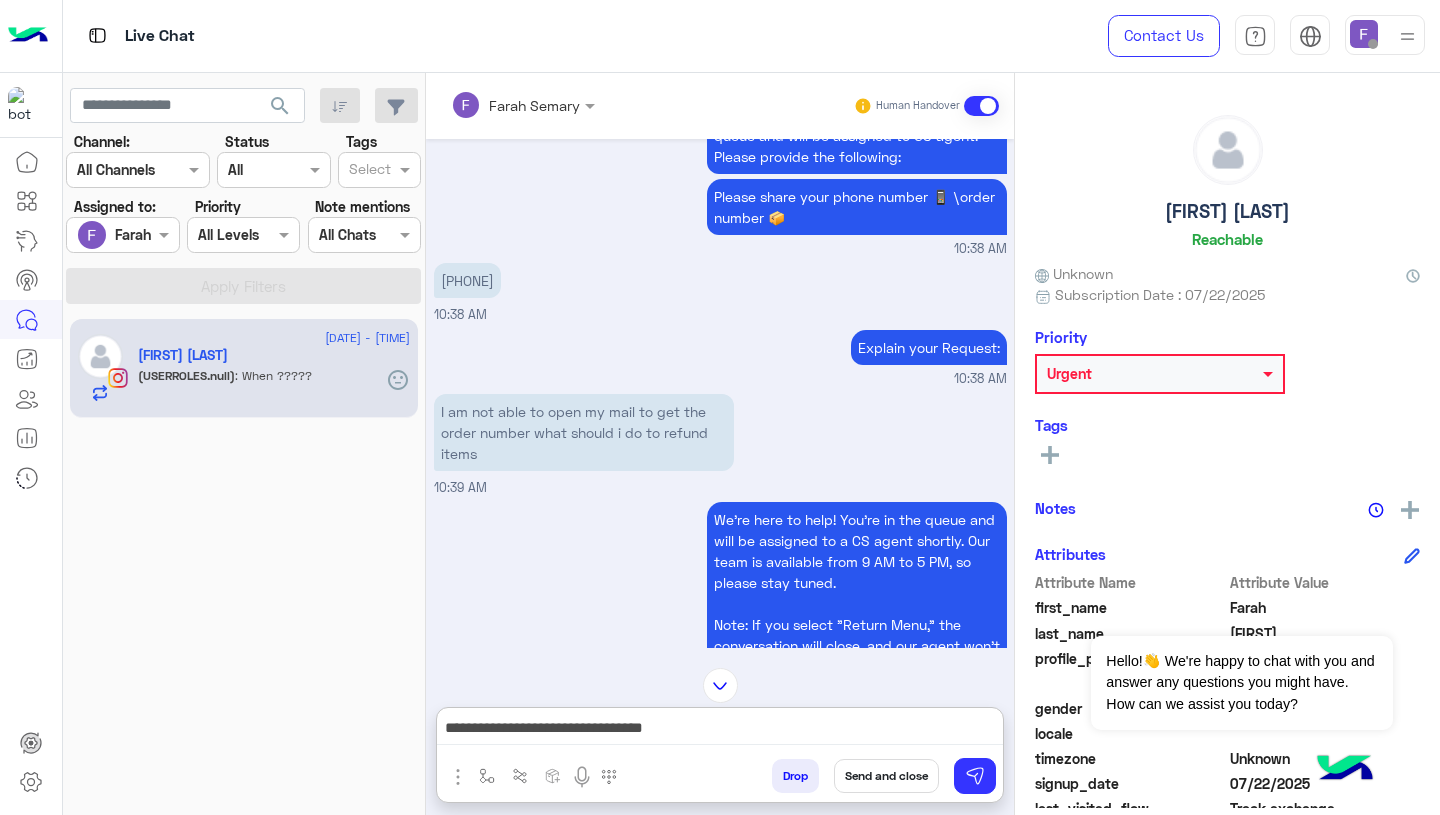 click on "Urgent" 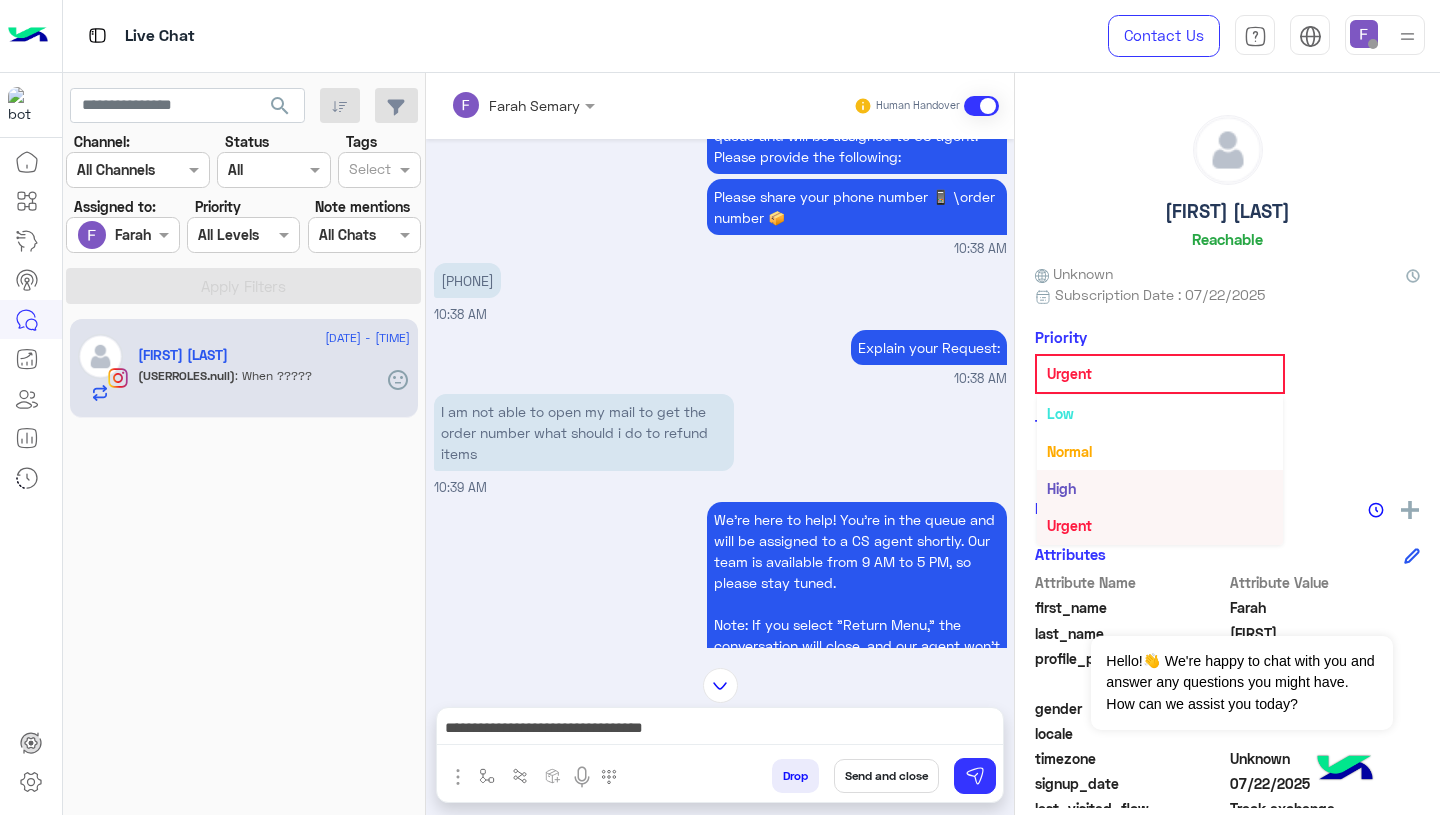 scroll, scrollTop: 0, scrollLeft: 0, axis: both 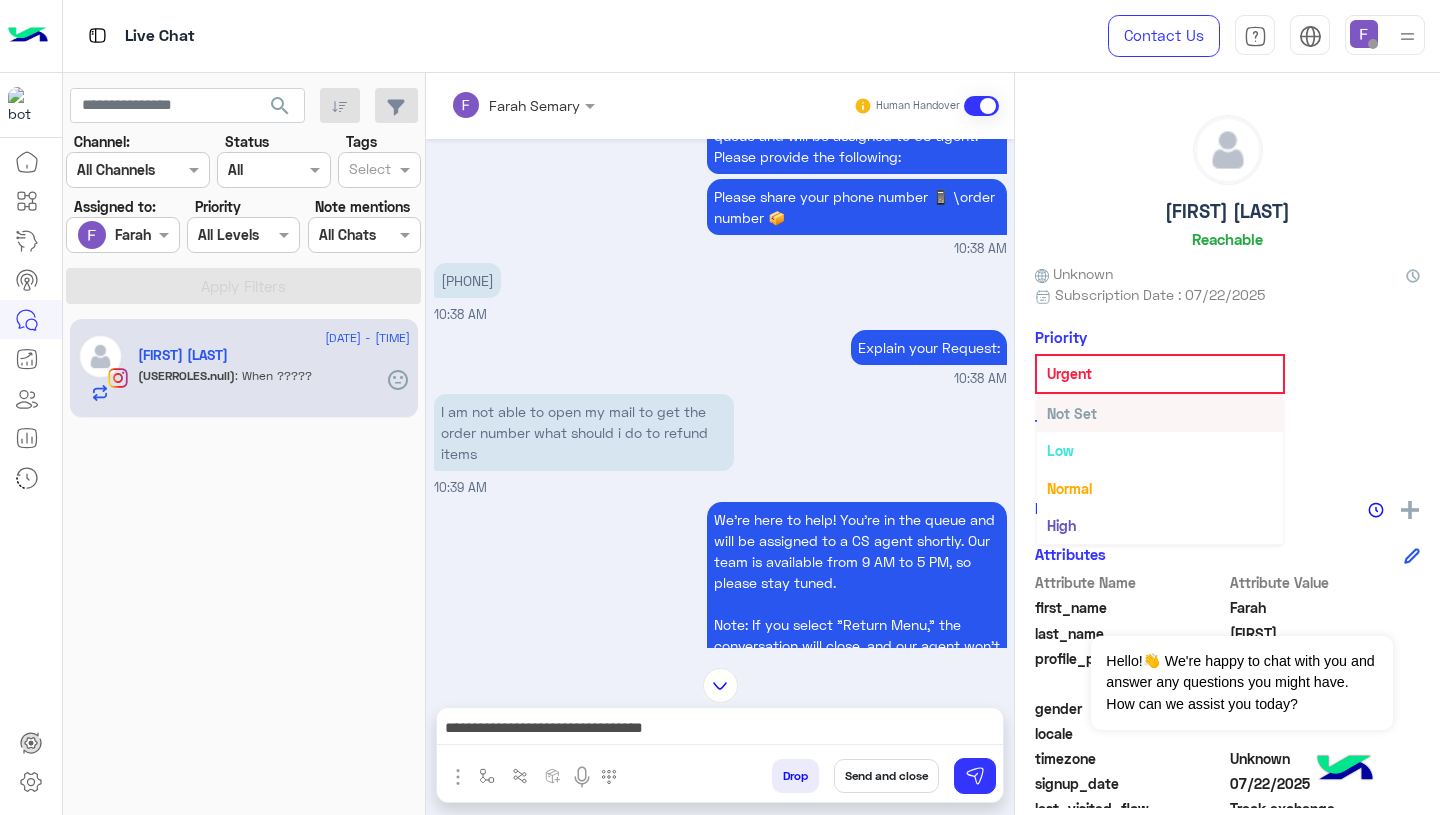 click on "Not Set" at bounding box center [1072, 413] 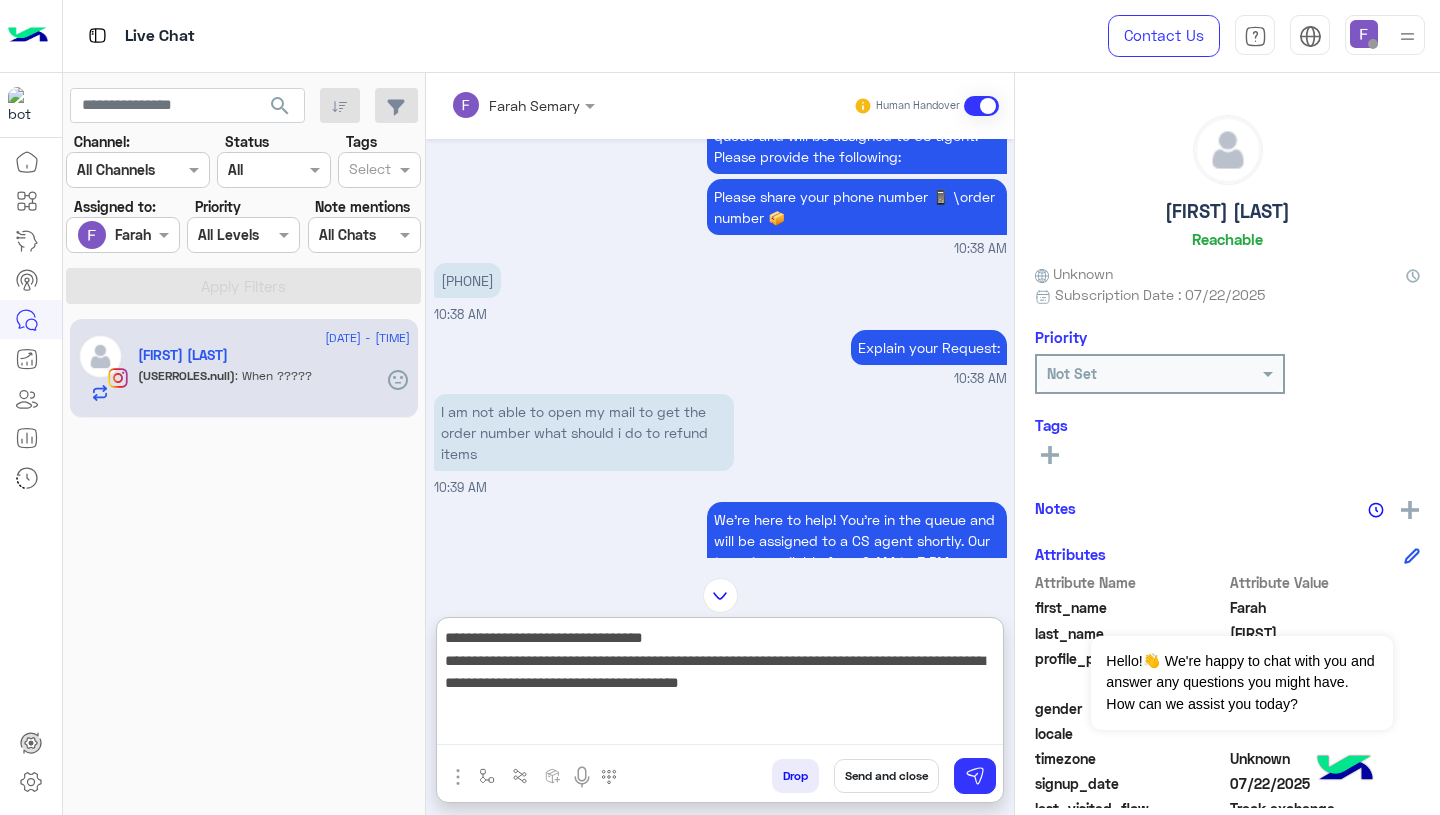 click on "**********" at bounding box center [720, 685] 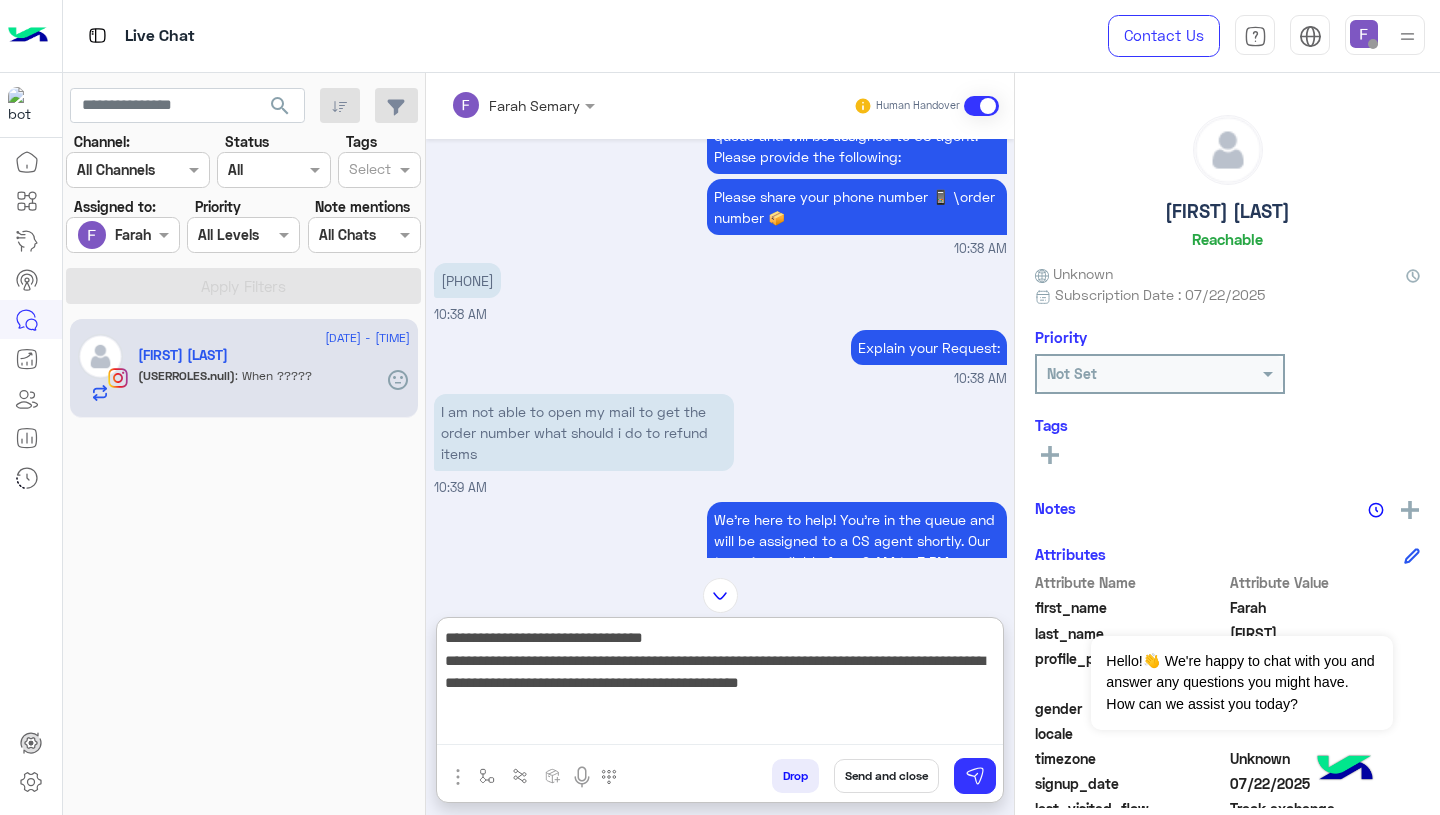 click on "**********" at bounding box center (720, 685) 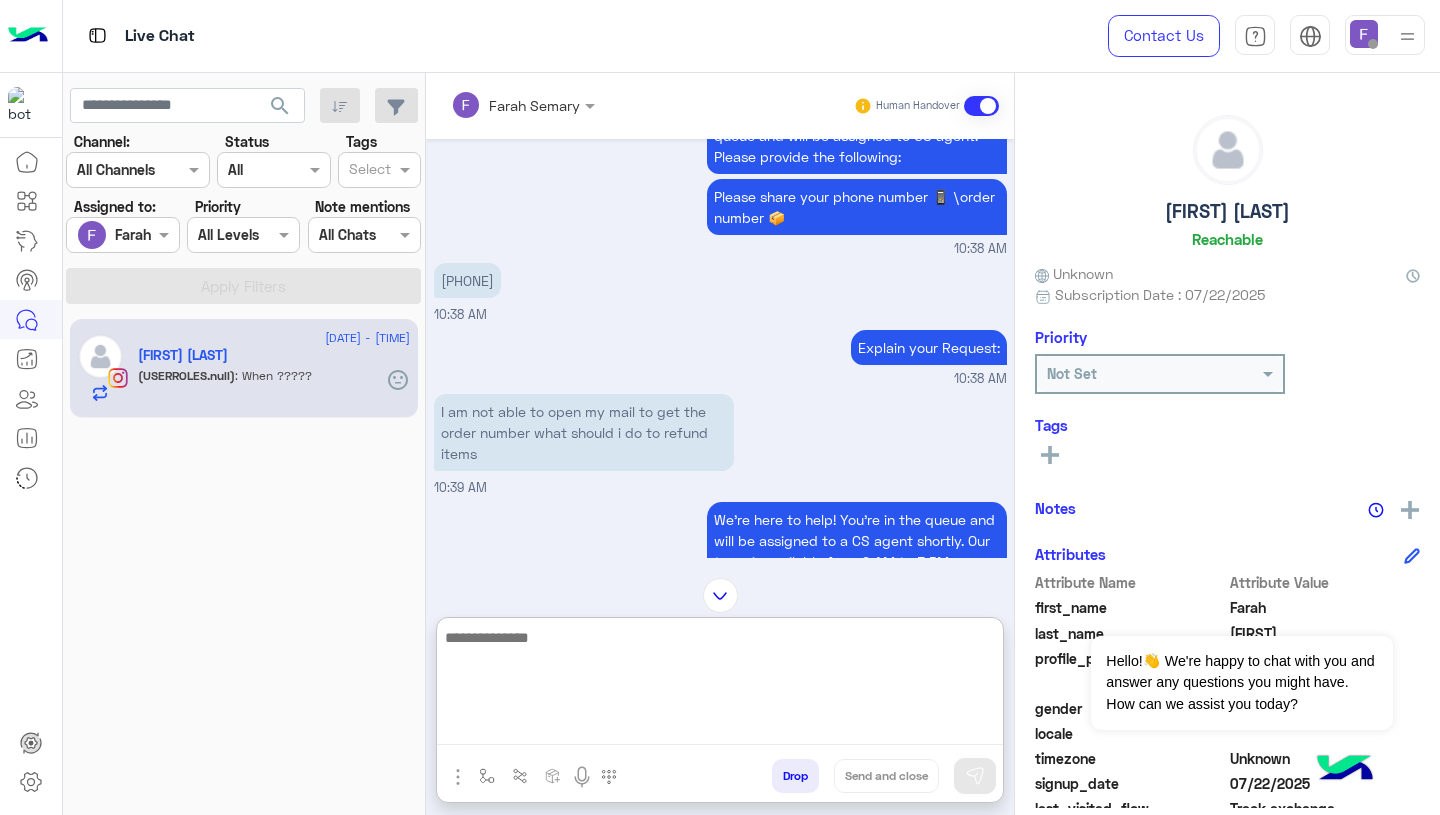 paste on "**********" 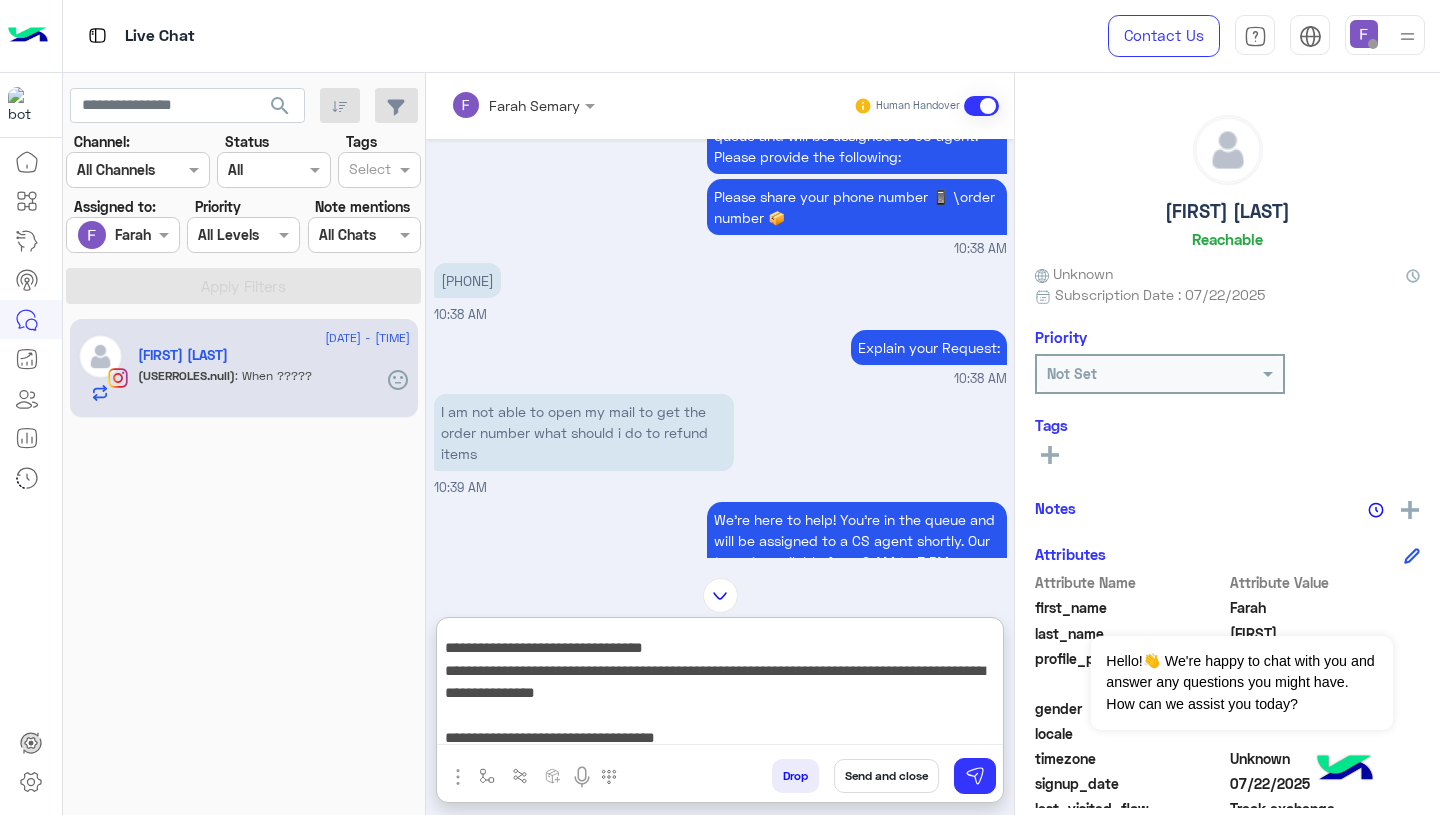 scroll, scrollTop: 0, scrollLeft: 0, axis: both 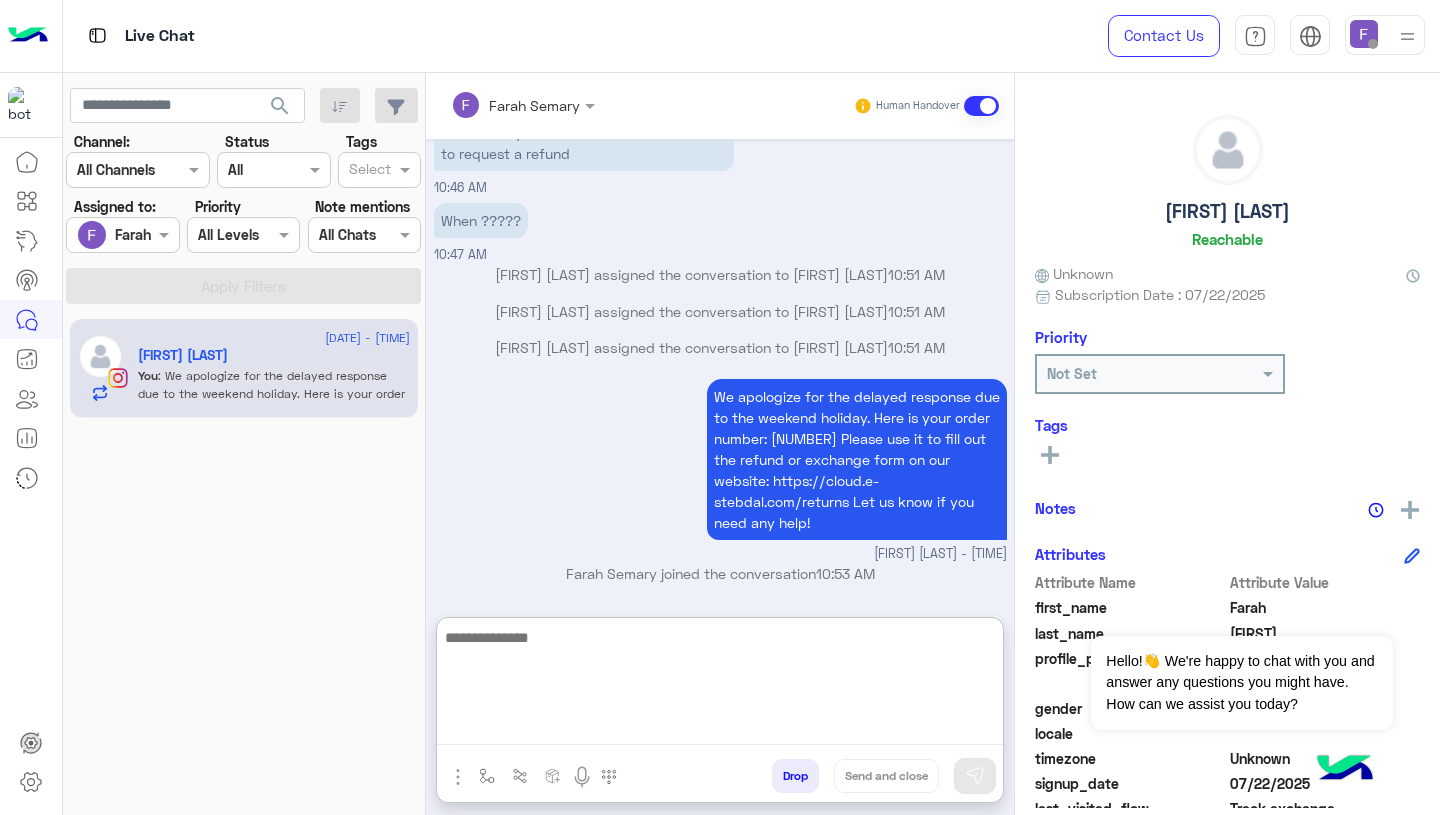 type 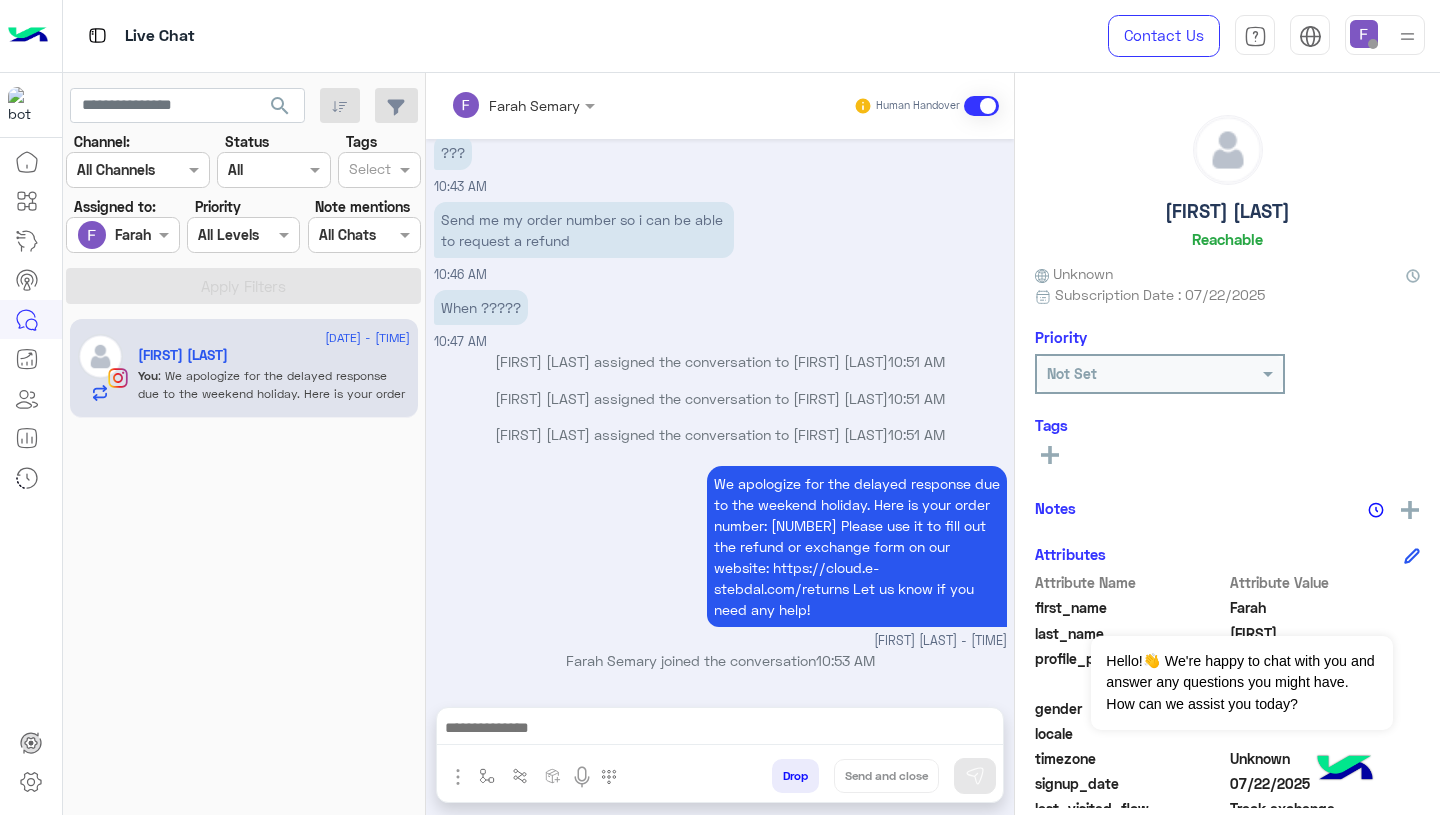 scroll, scrollTop: 1671, scrollLeft: 0, axis: vertical 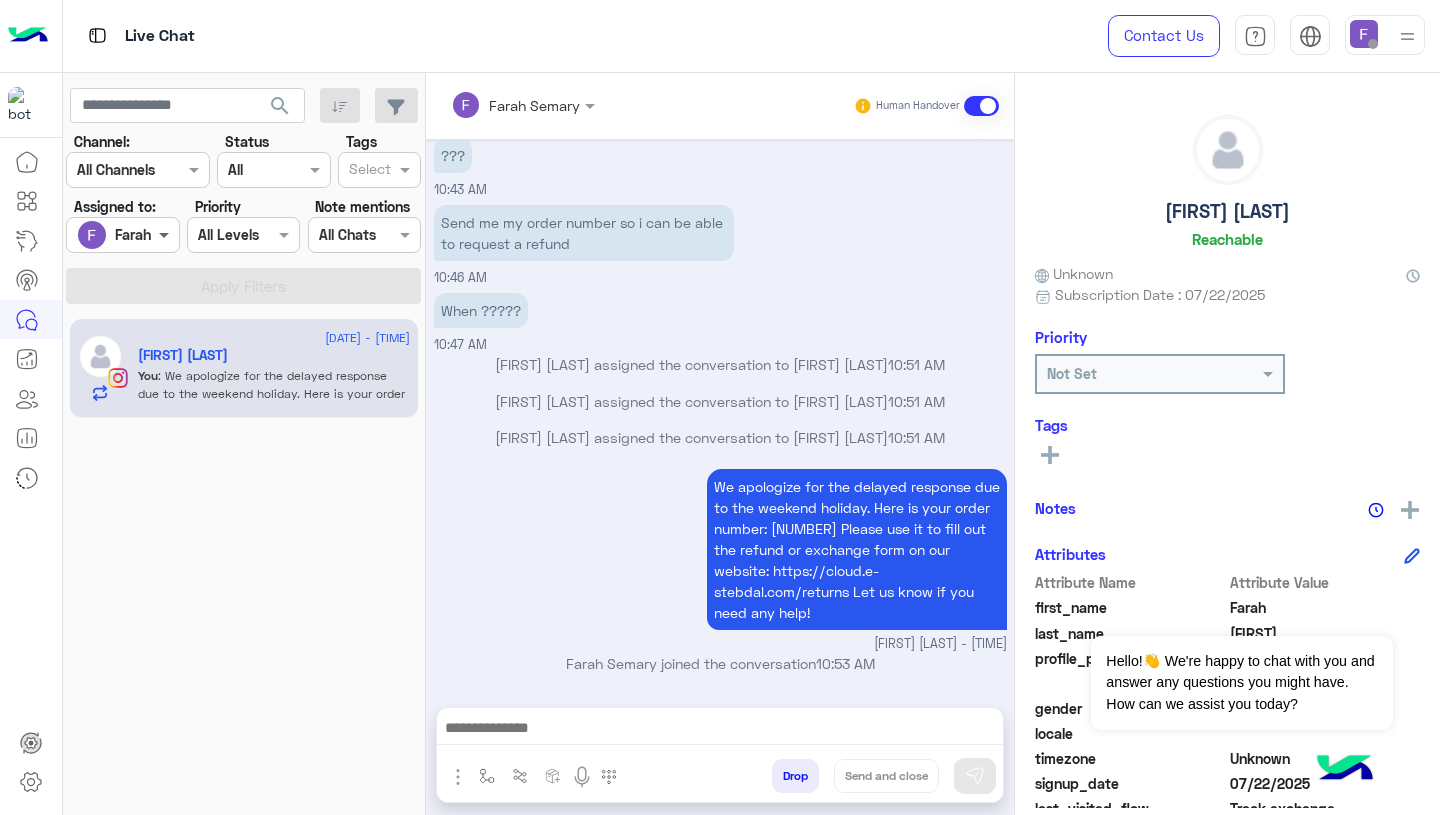 click at bounding box center [166, 234] 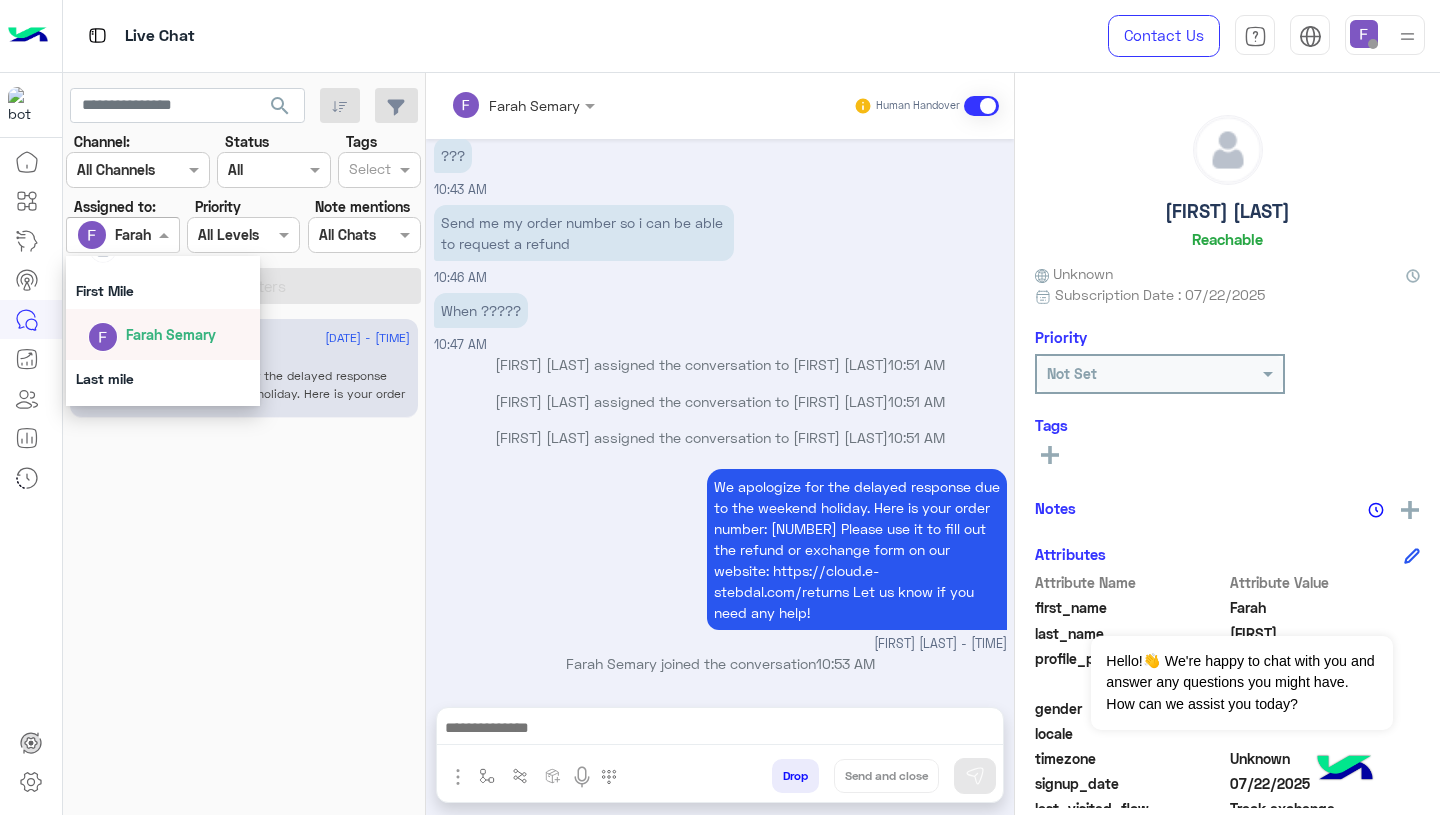 scroll, scrollTop: 352, scrollLeft: 0, axis: vertical 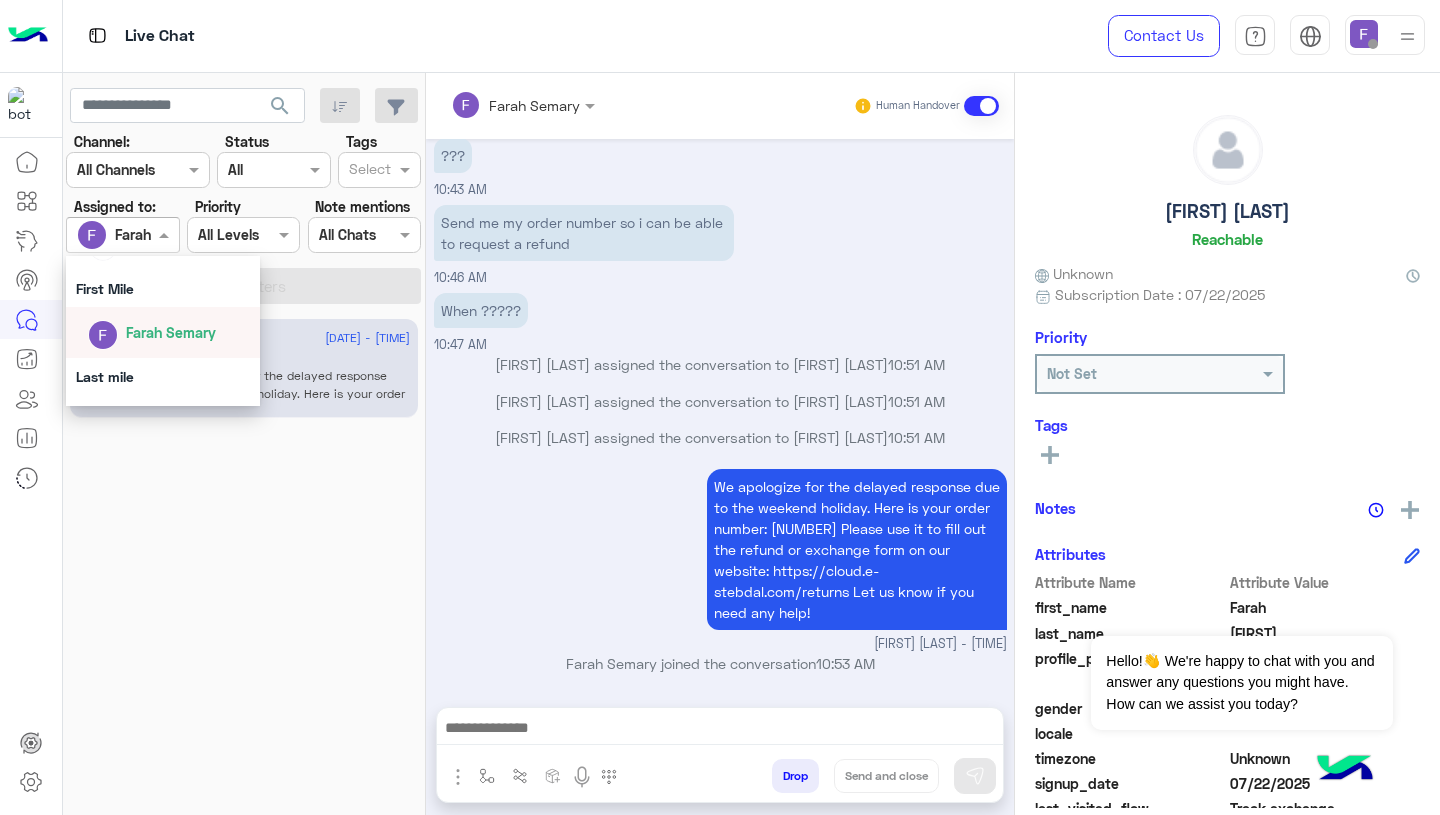 click on "Farah Semary" at bounding box center [171, 332] 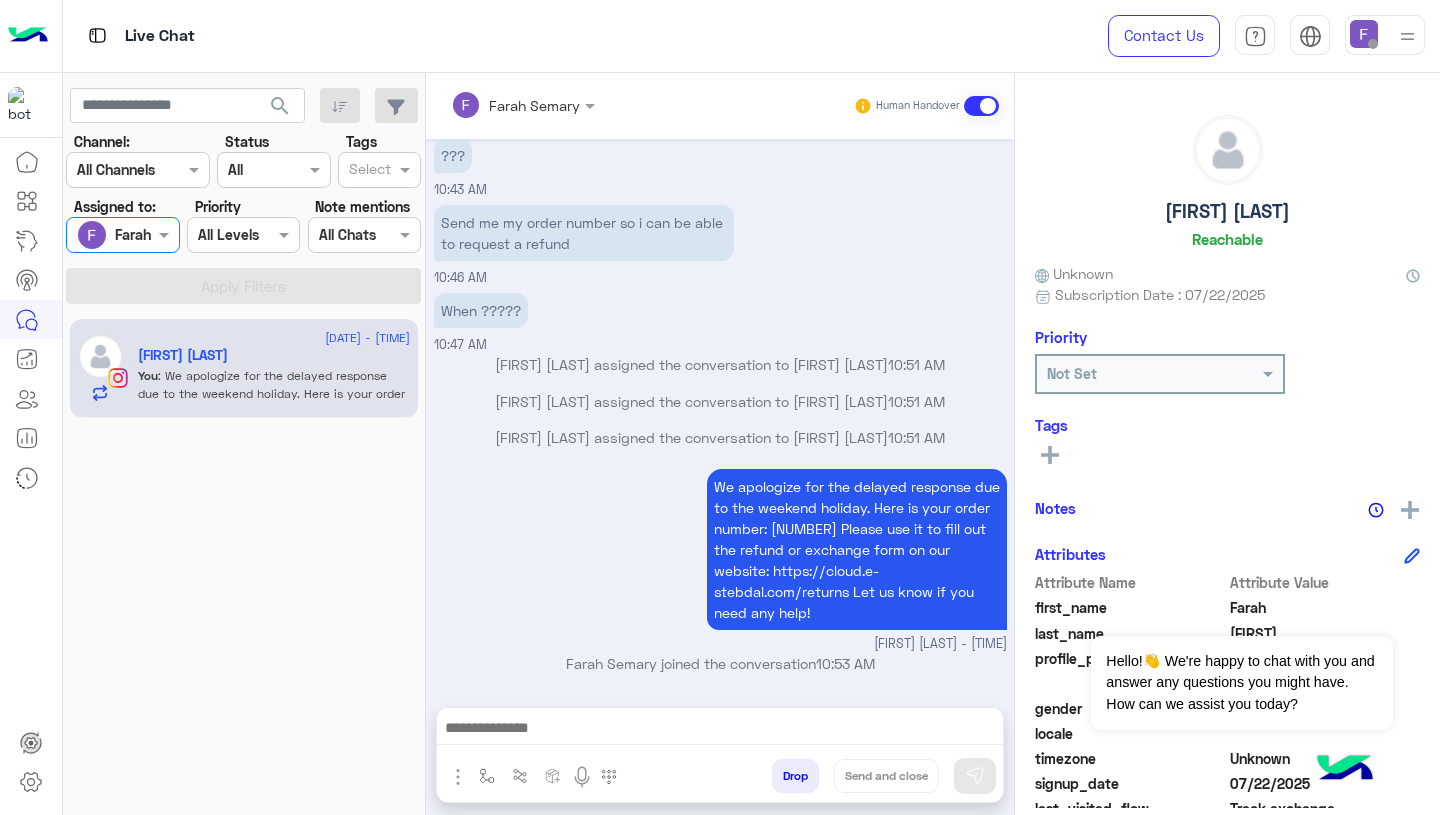 click at bounding box center [122, 234] 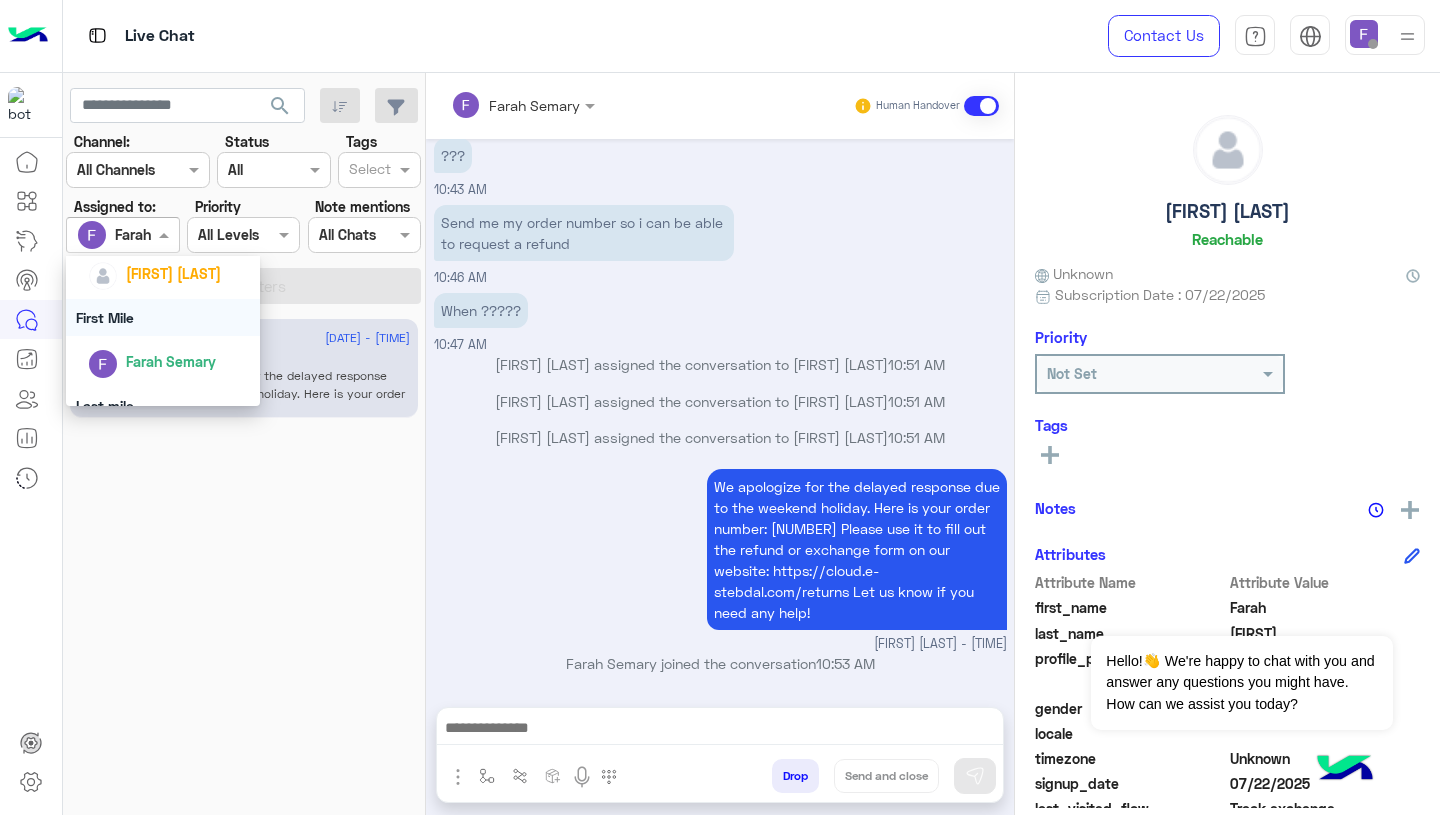 scroll, scrollTop: 324, scrollLeft: 0, axis: vertical 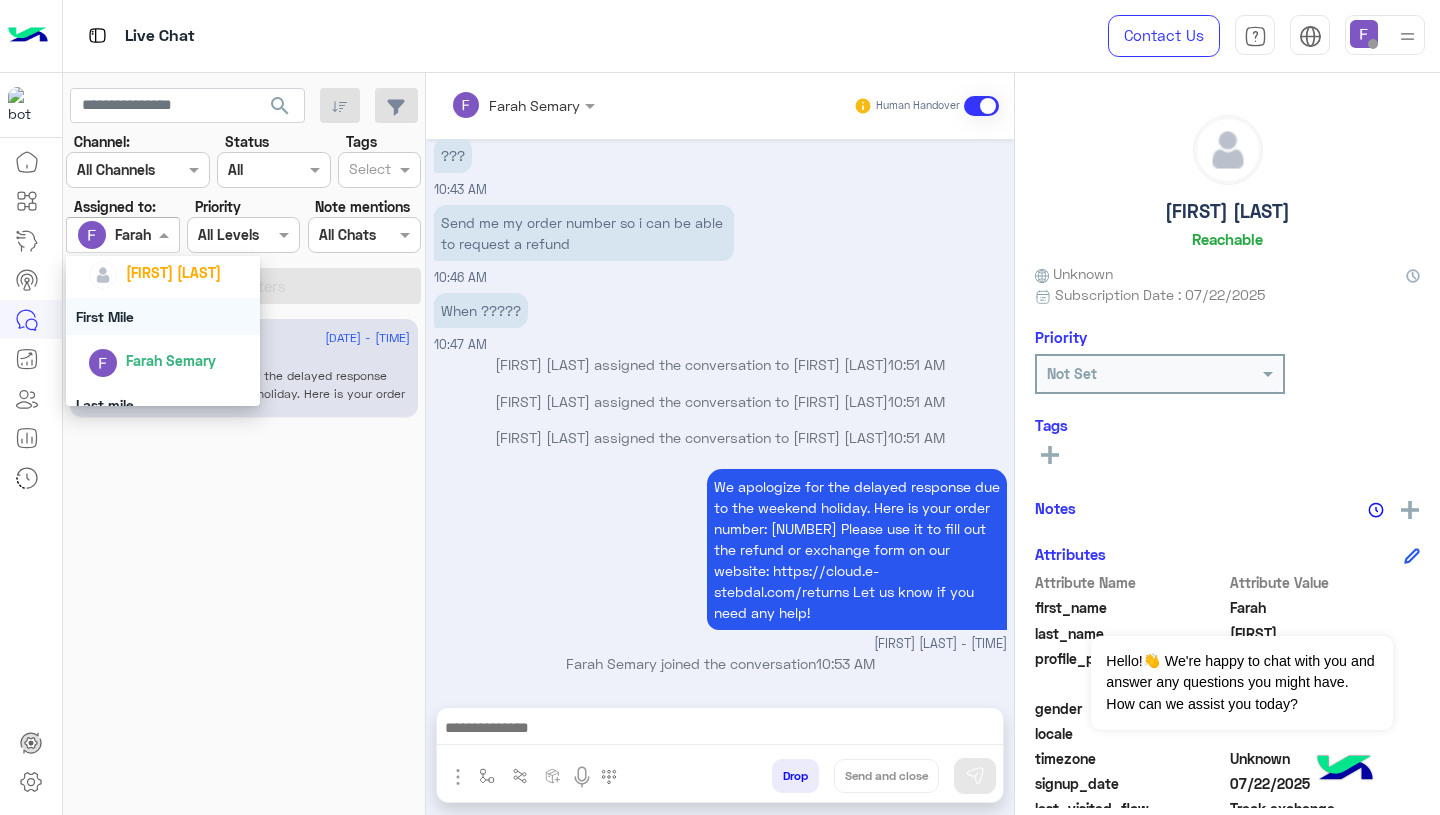 click on "First Mile" at bounding box center (163, 316) 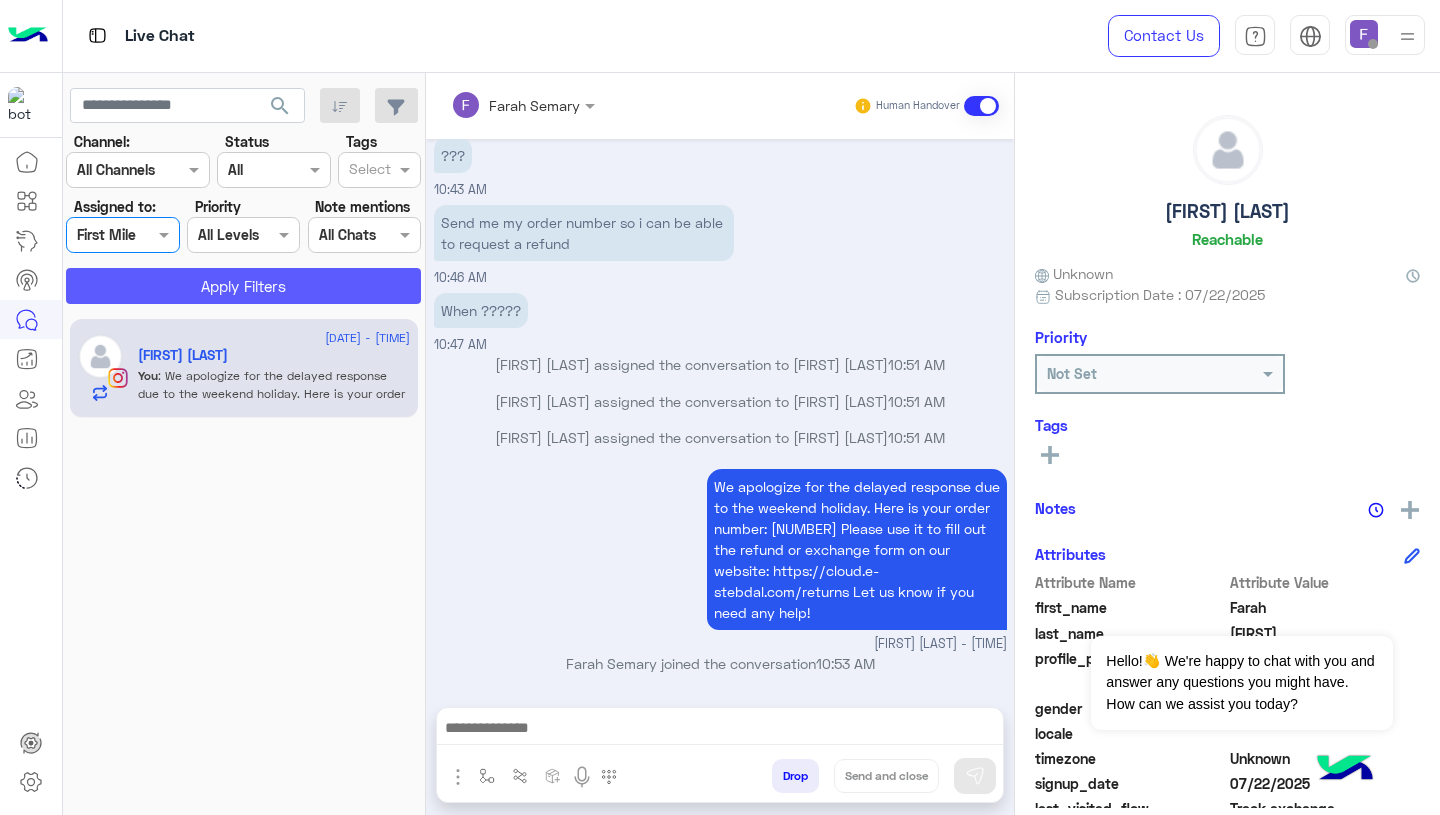 click on "Apply Filters" 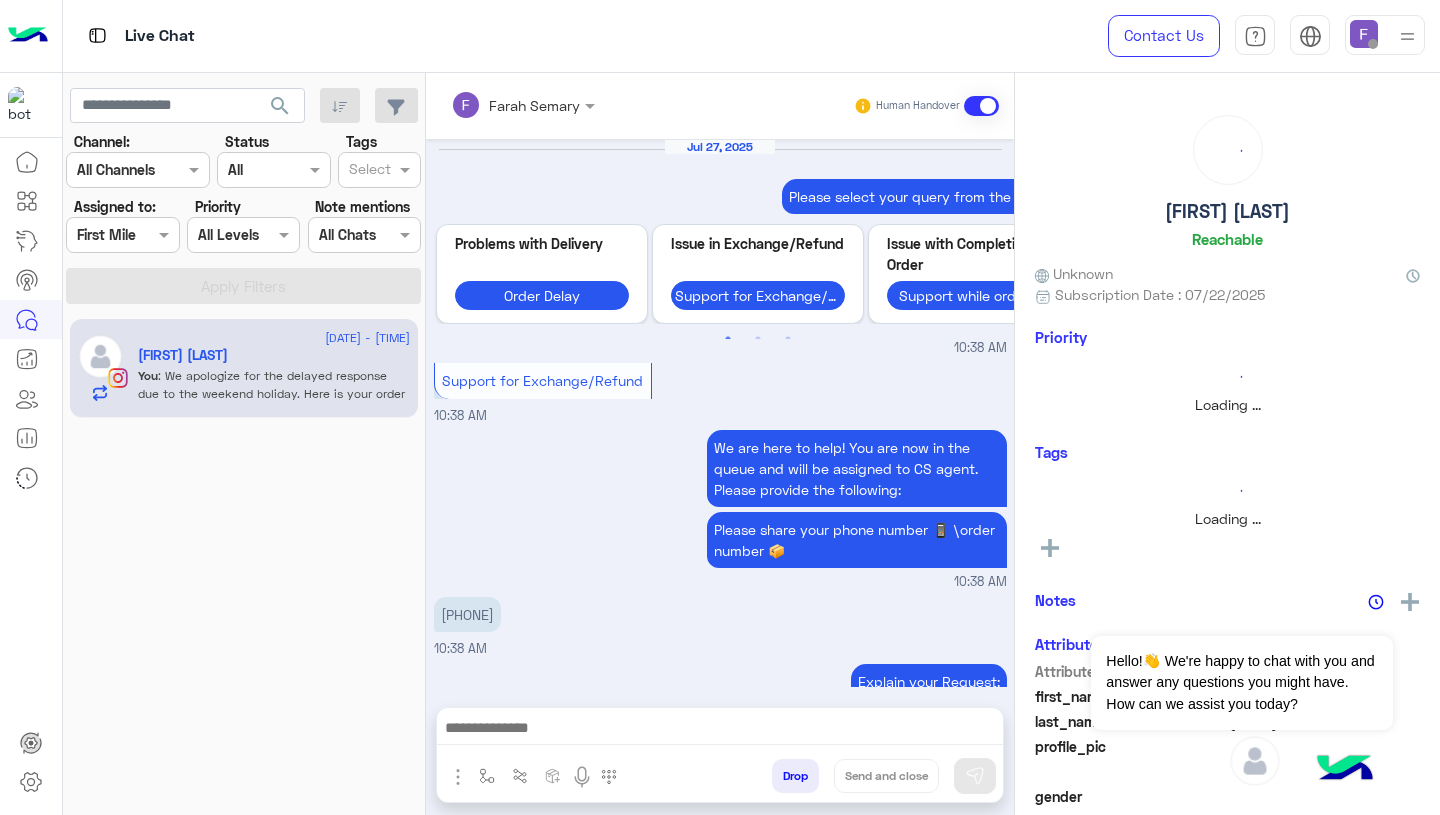 scroll, scrollTop: 1260, scrollLeft: 0, axis: vertical 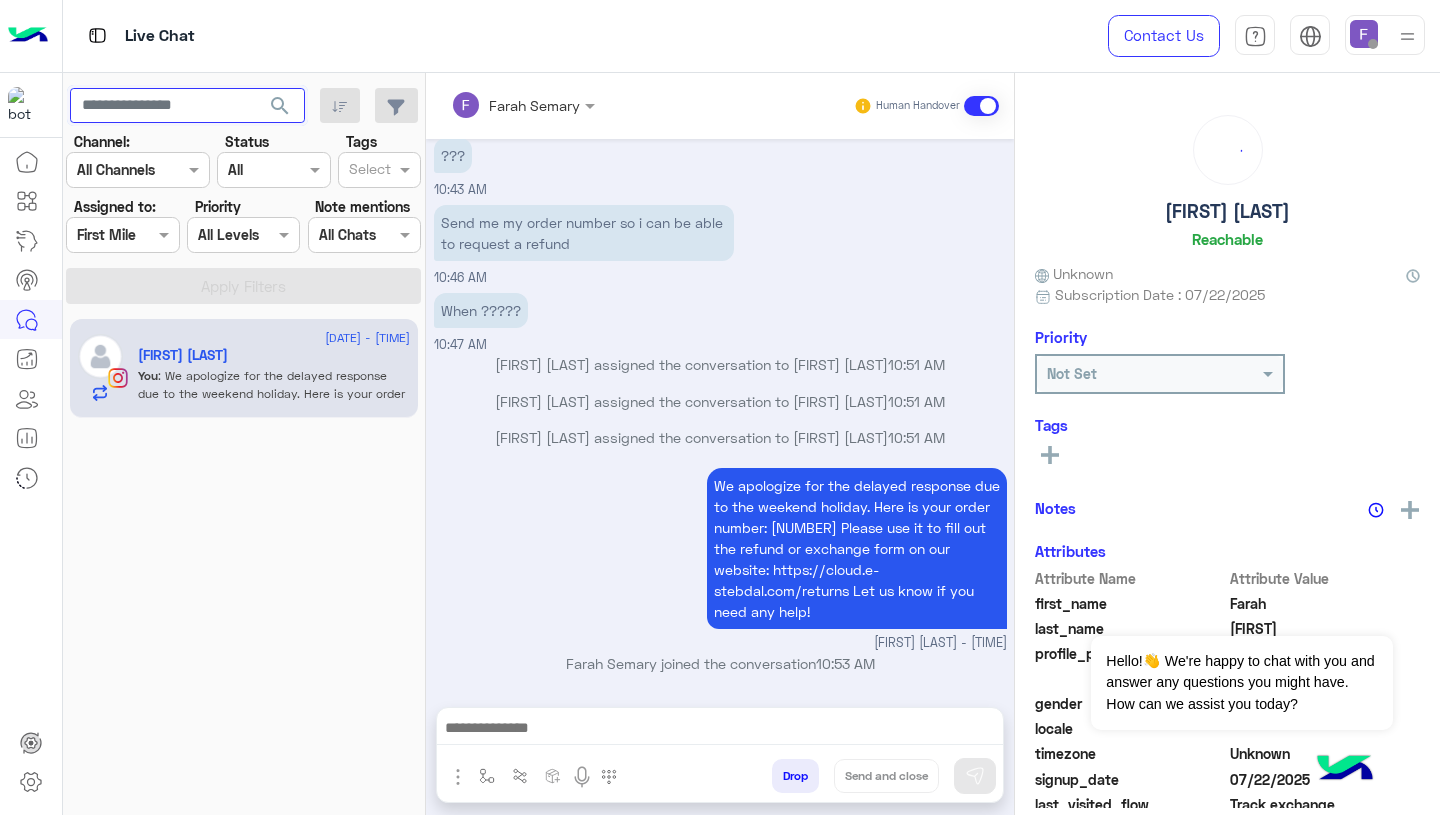 click at bounding box center (187, 106) 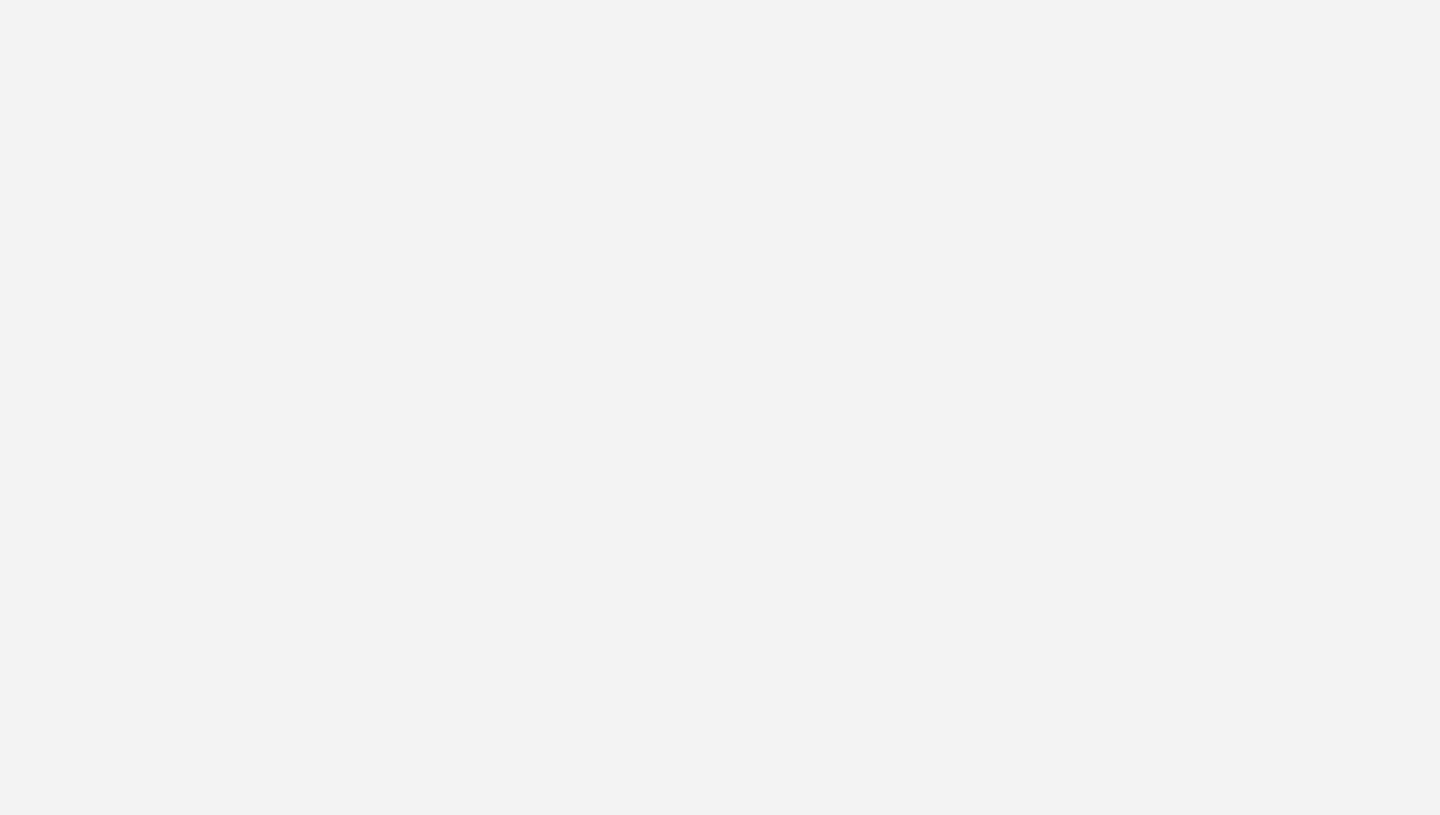 scroll, scrollTop: 0, scrollLeft: 0, axis: both 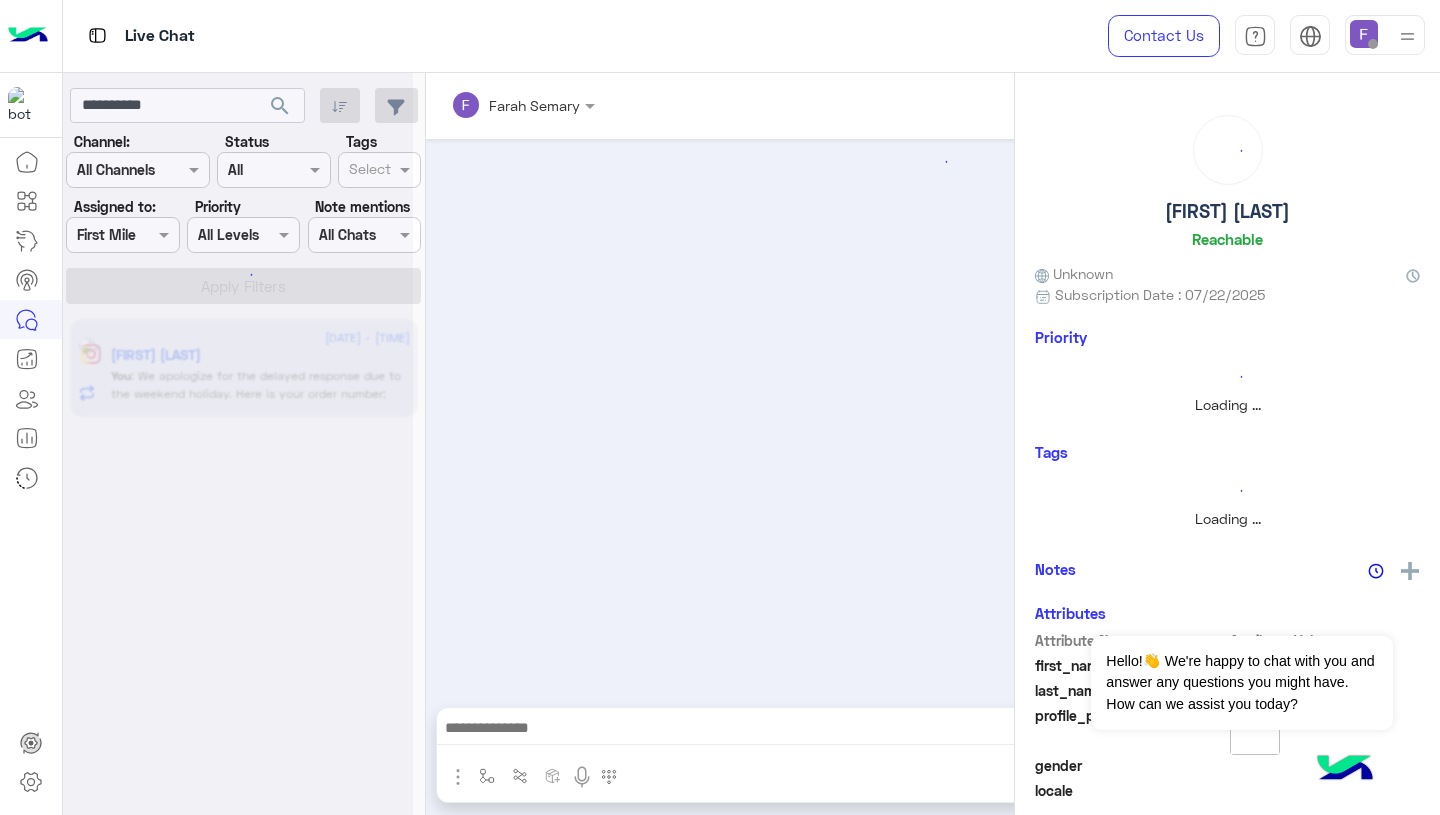 click 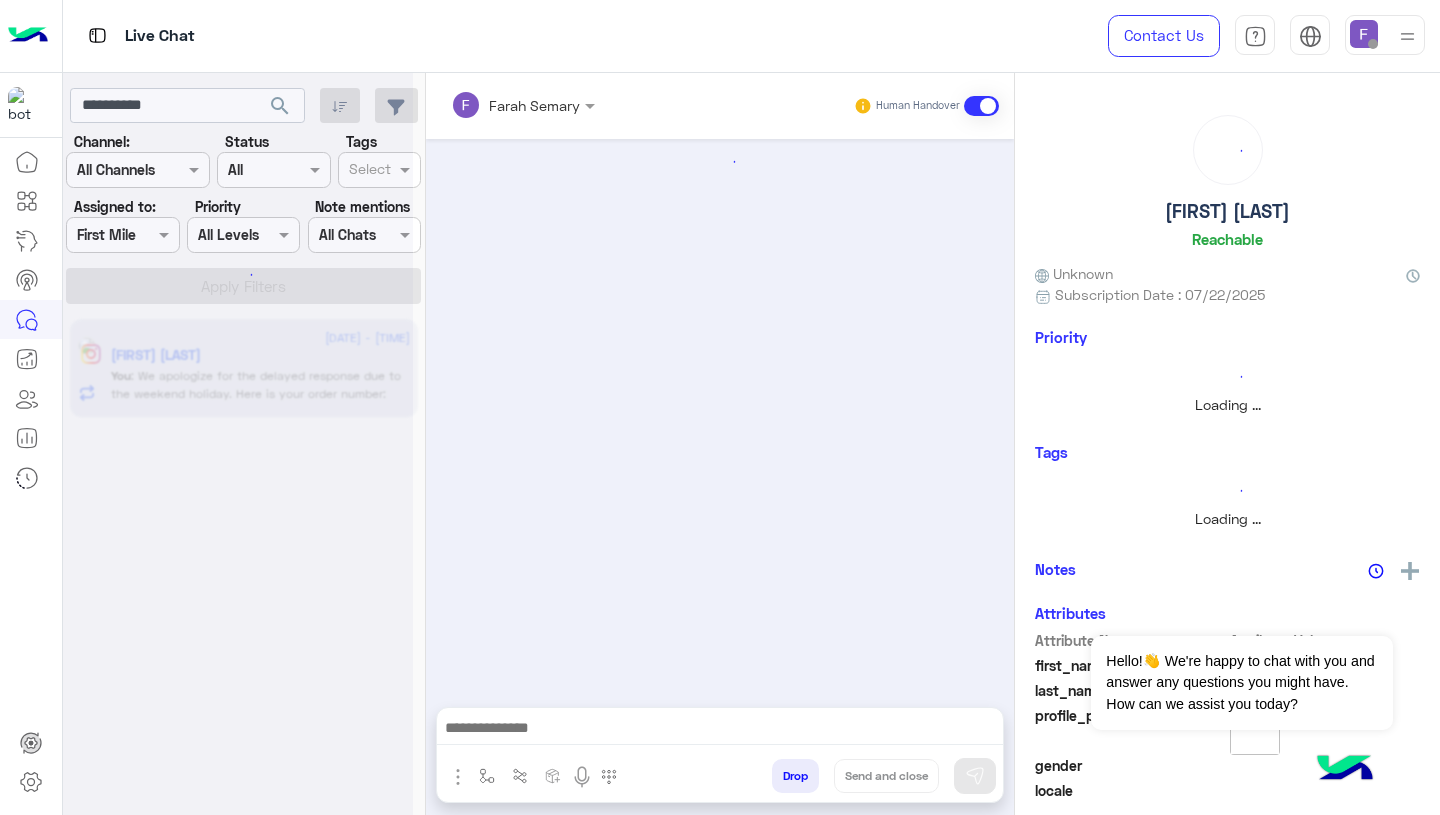 click 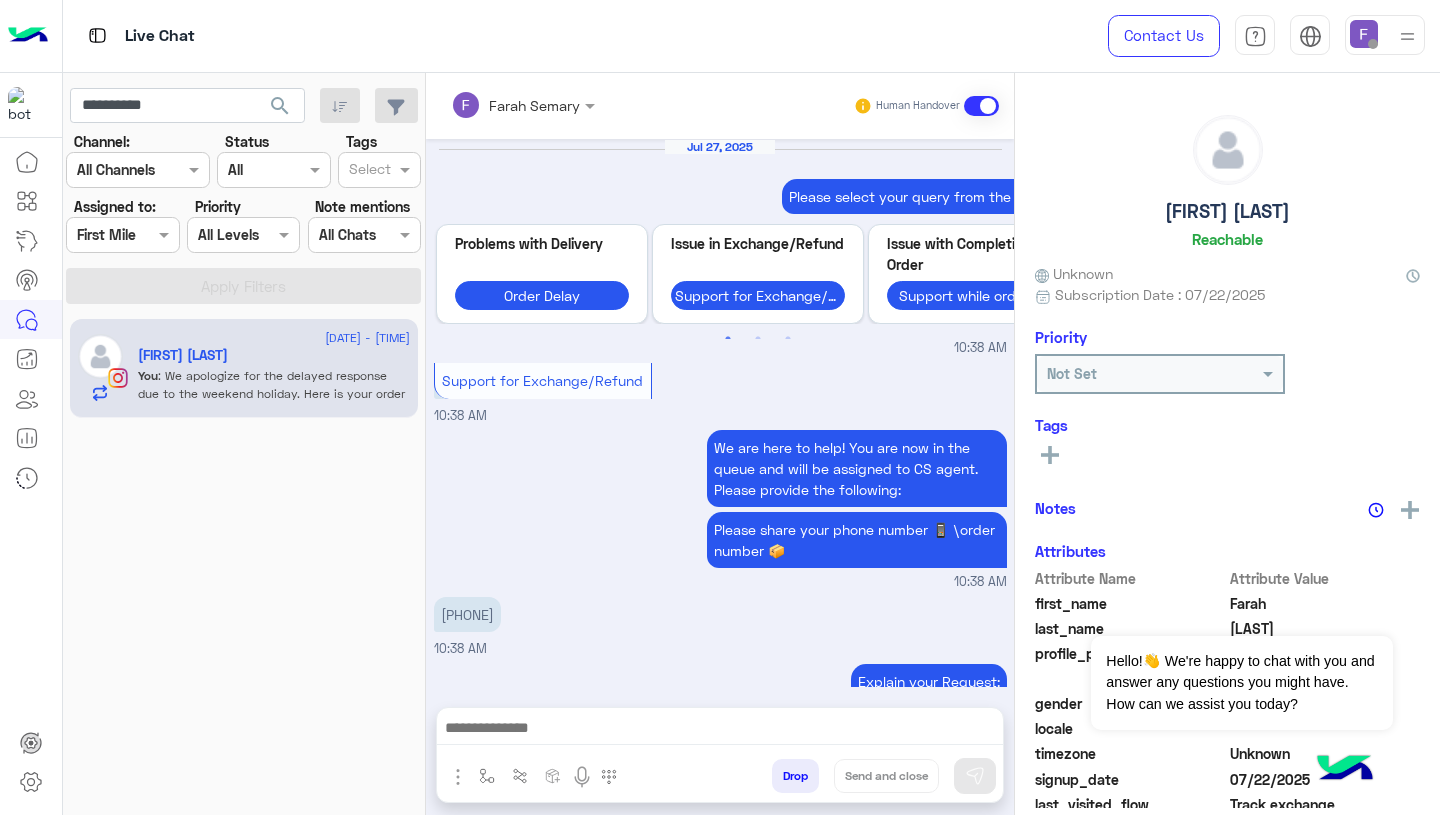 scroll, scrollTop: 1260, scrollLeft: 0, axis: vertical 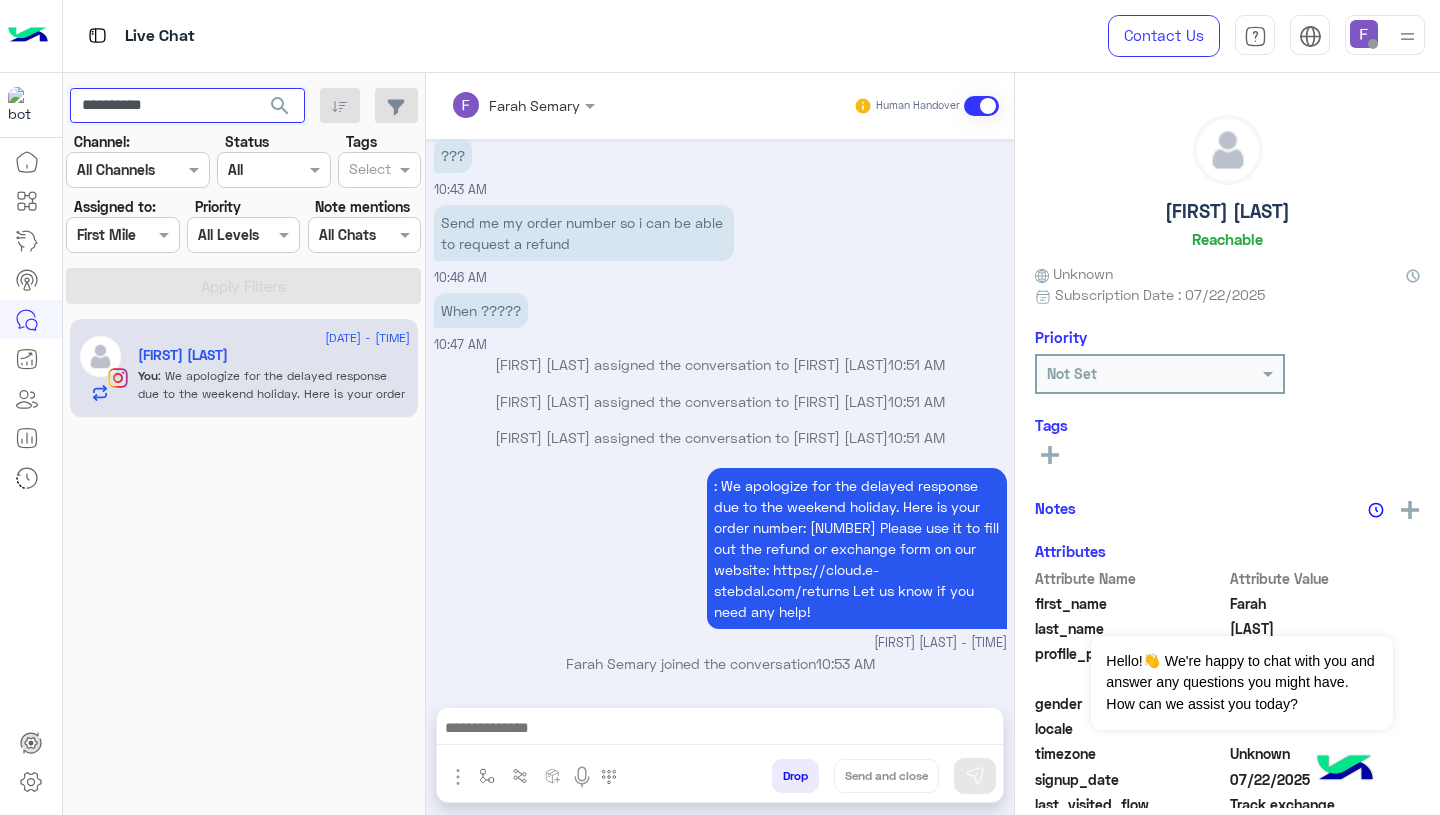 click on "**********" at bounding box center [187, 106] 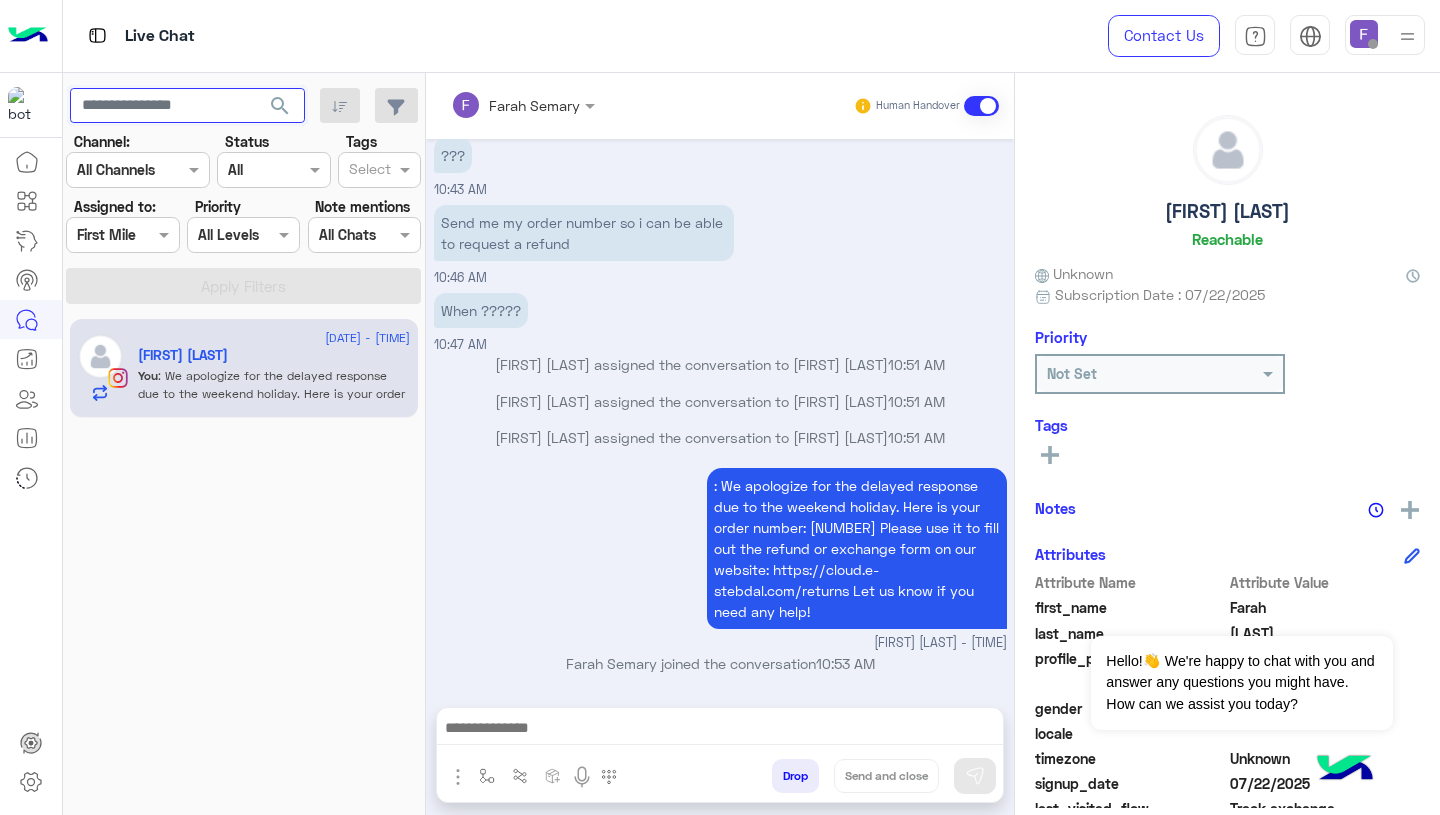 type 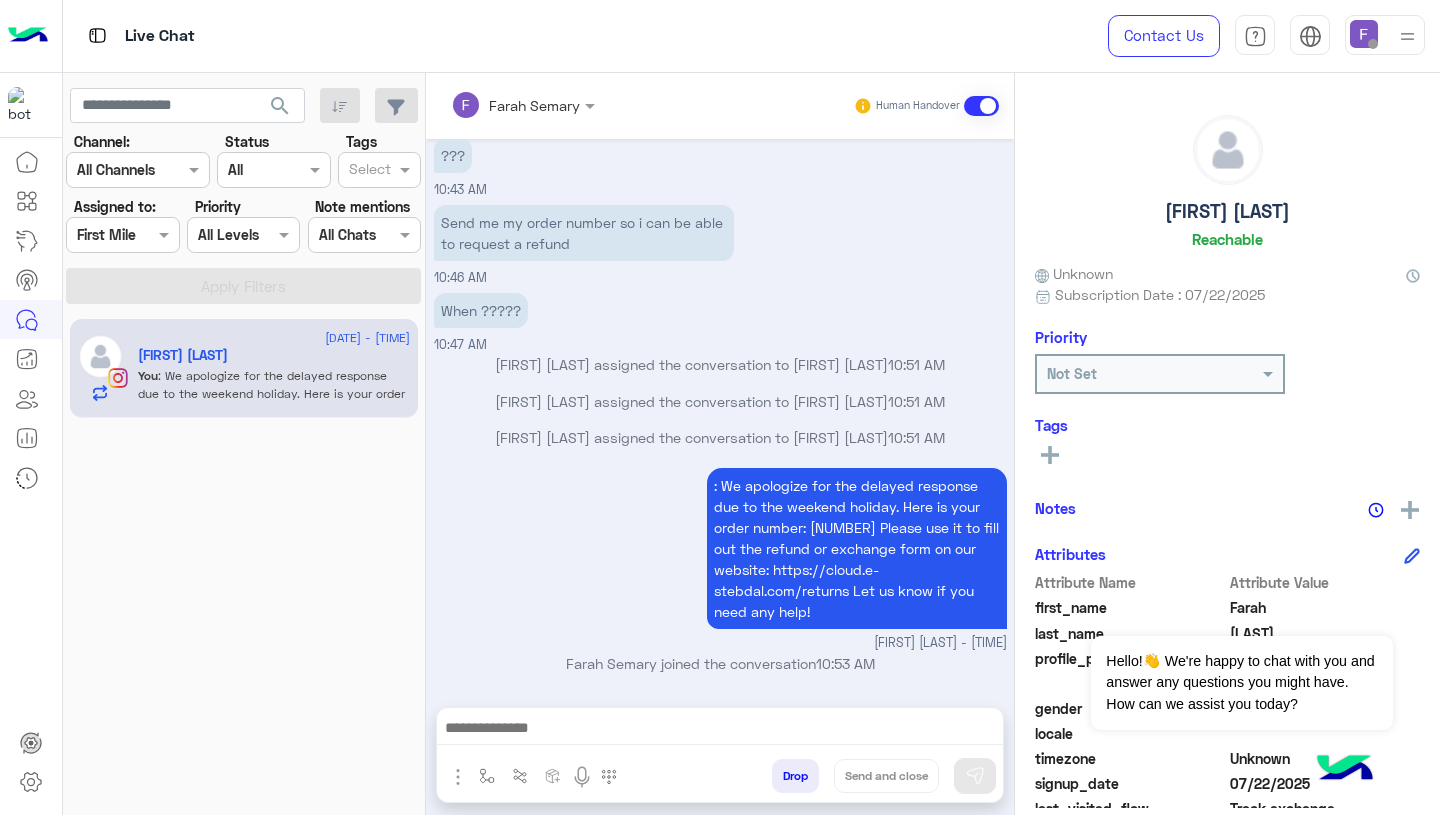 click on "search" 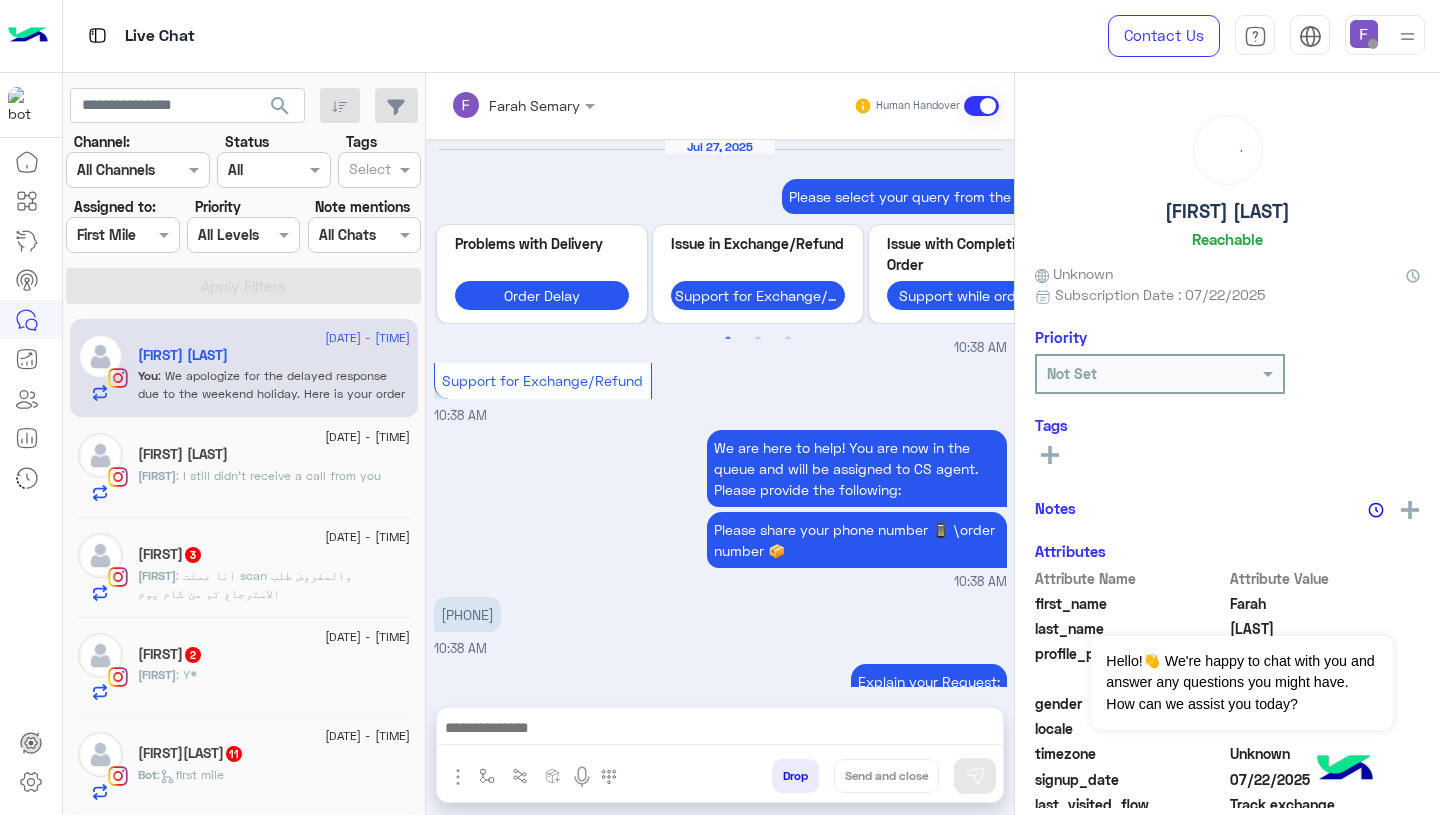 scroll, scrollTop: 1260, scrollLeft: 0, axis: vertical 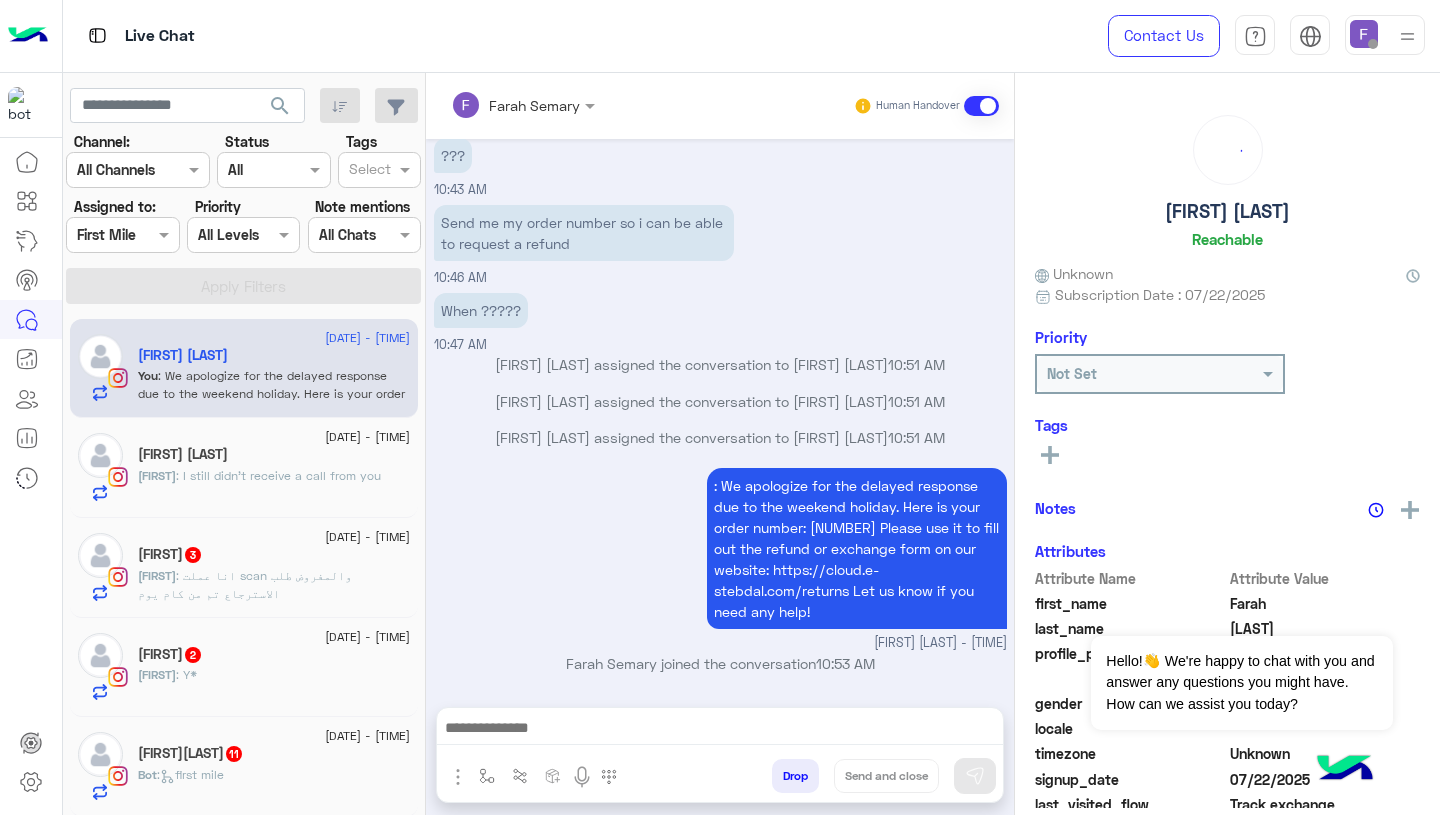 click at bounding box center (100, 235) 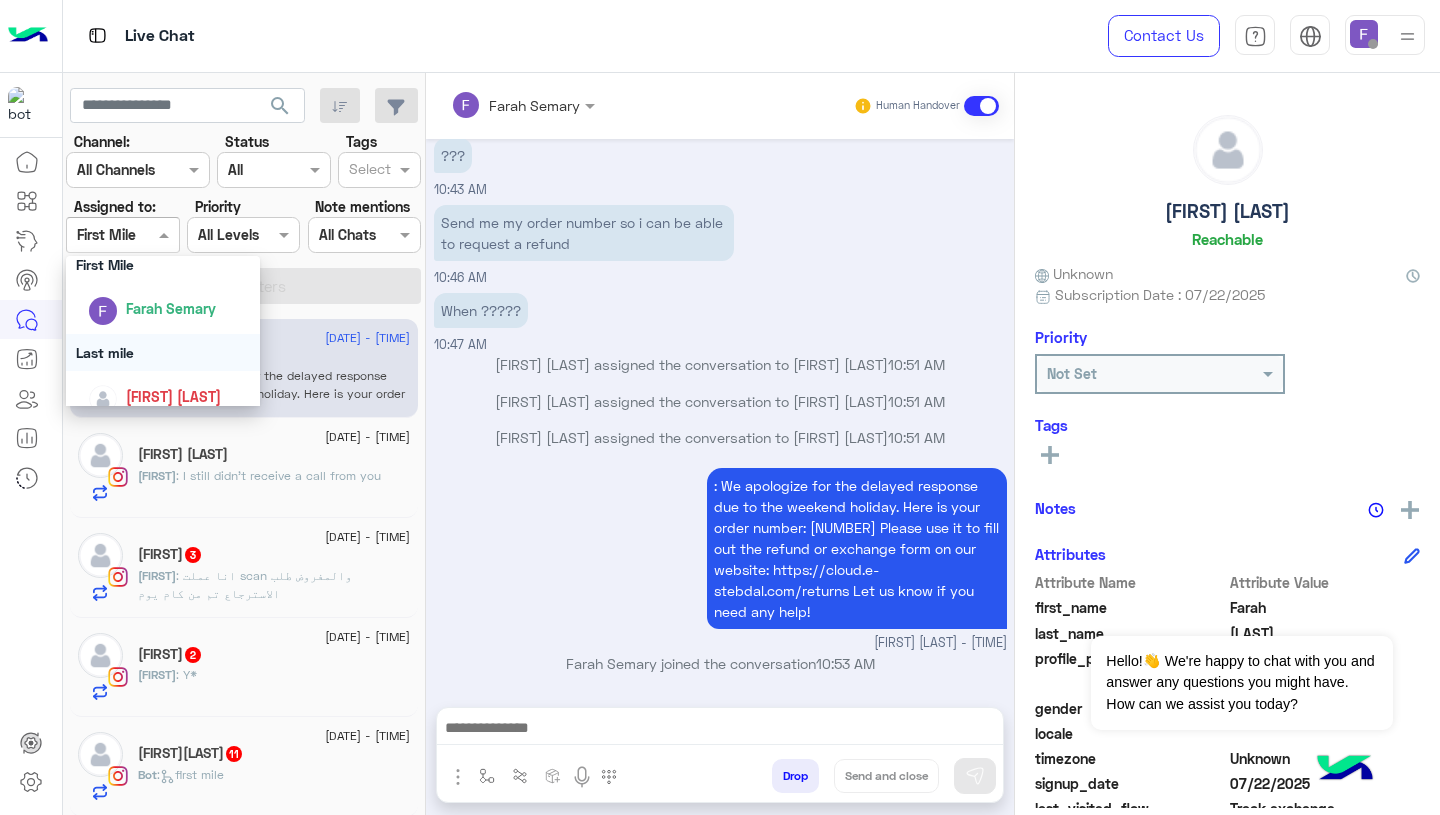 scroll, scrollTop: 380, scrollLeft: 0, axis: vertical 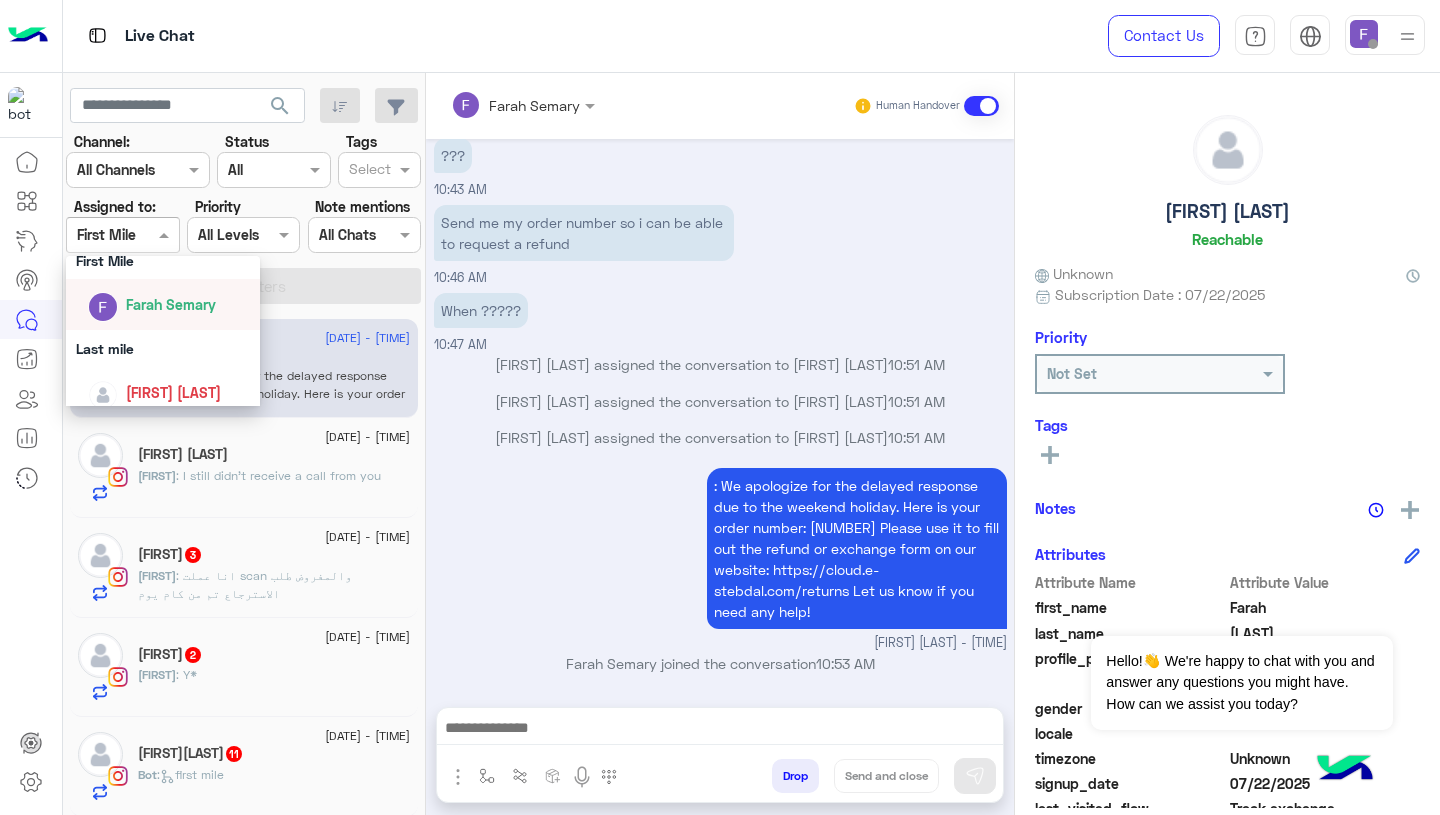 click on "Farah Semary" at bounding box center (169, 304) 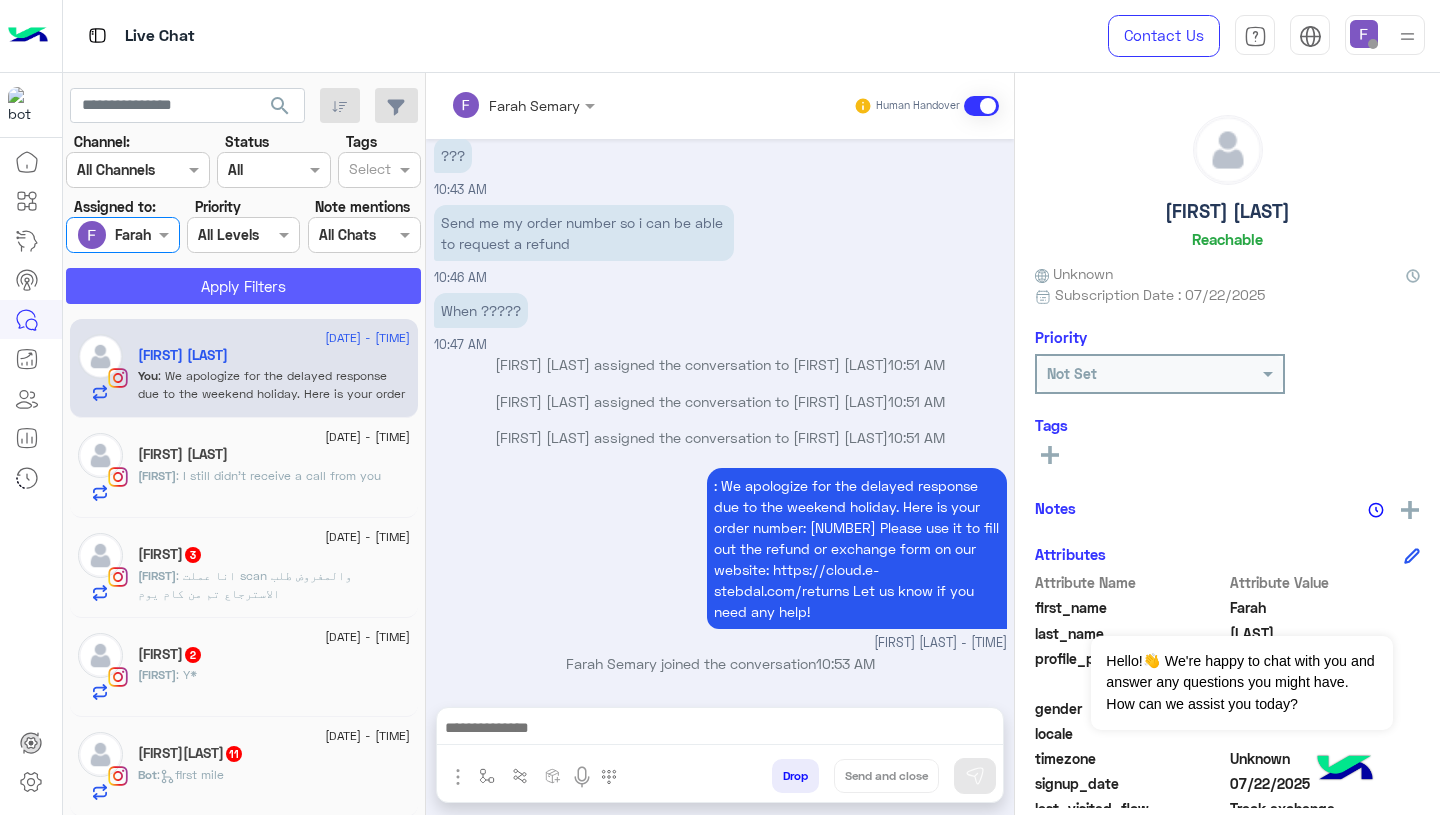 click on "Apply Filters" 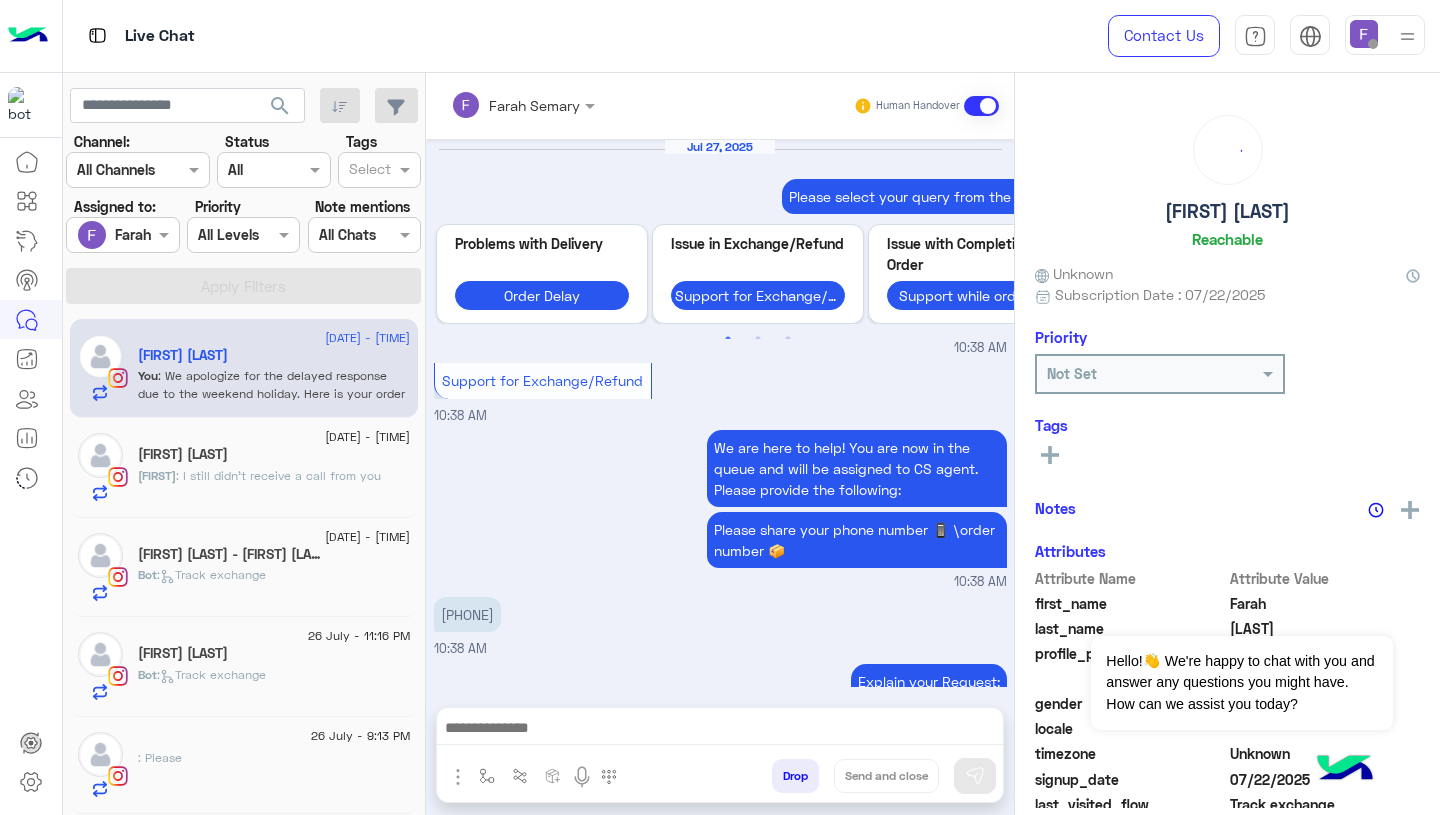 scroll, scrollTop: 1260, scrollLeft: 0, axis: vertical 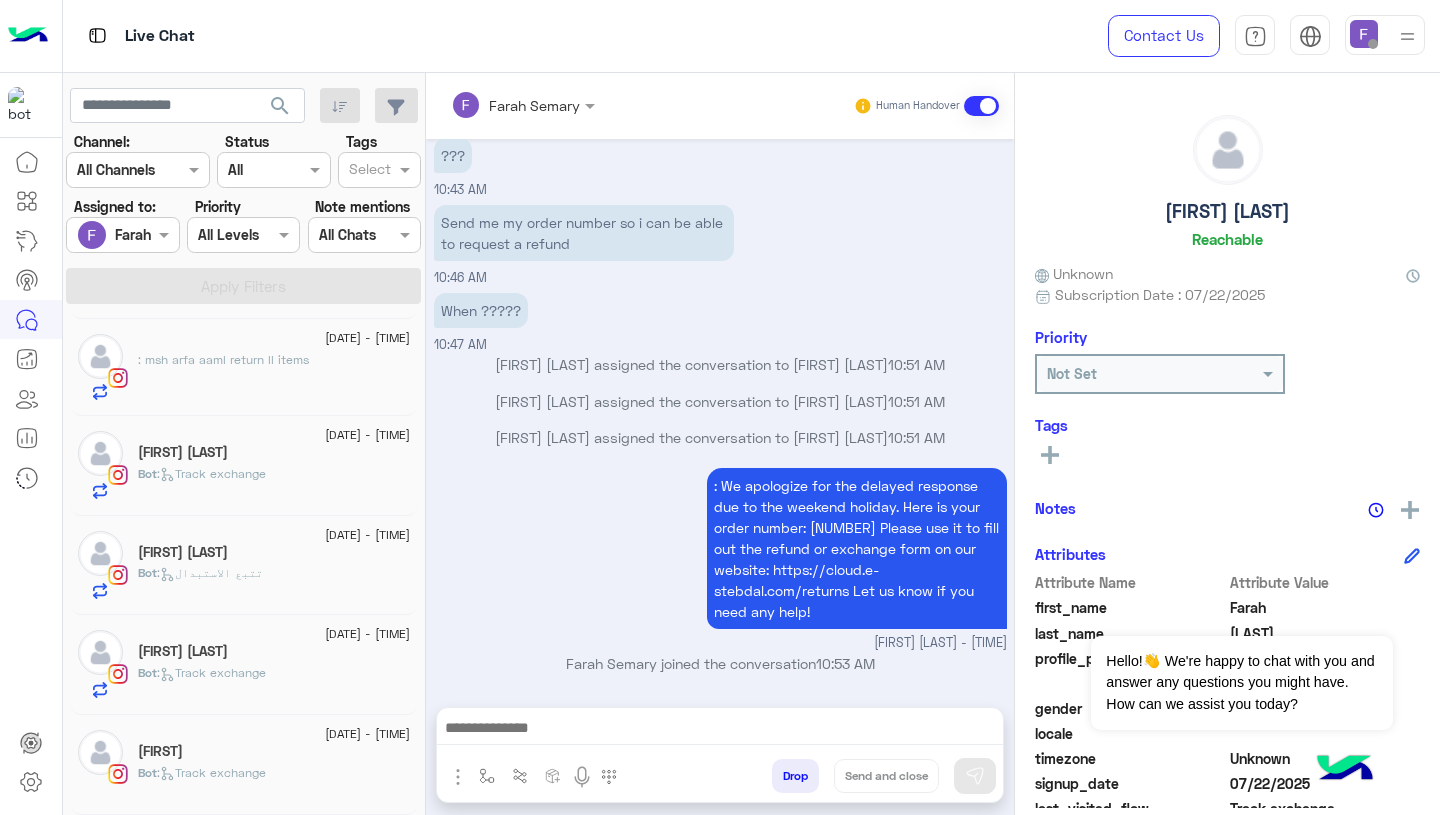 click at bounding box center [1373, 44] 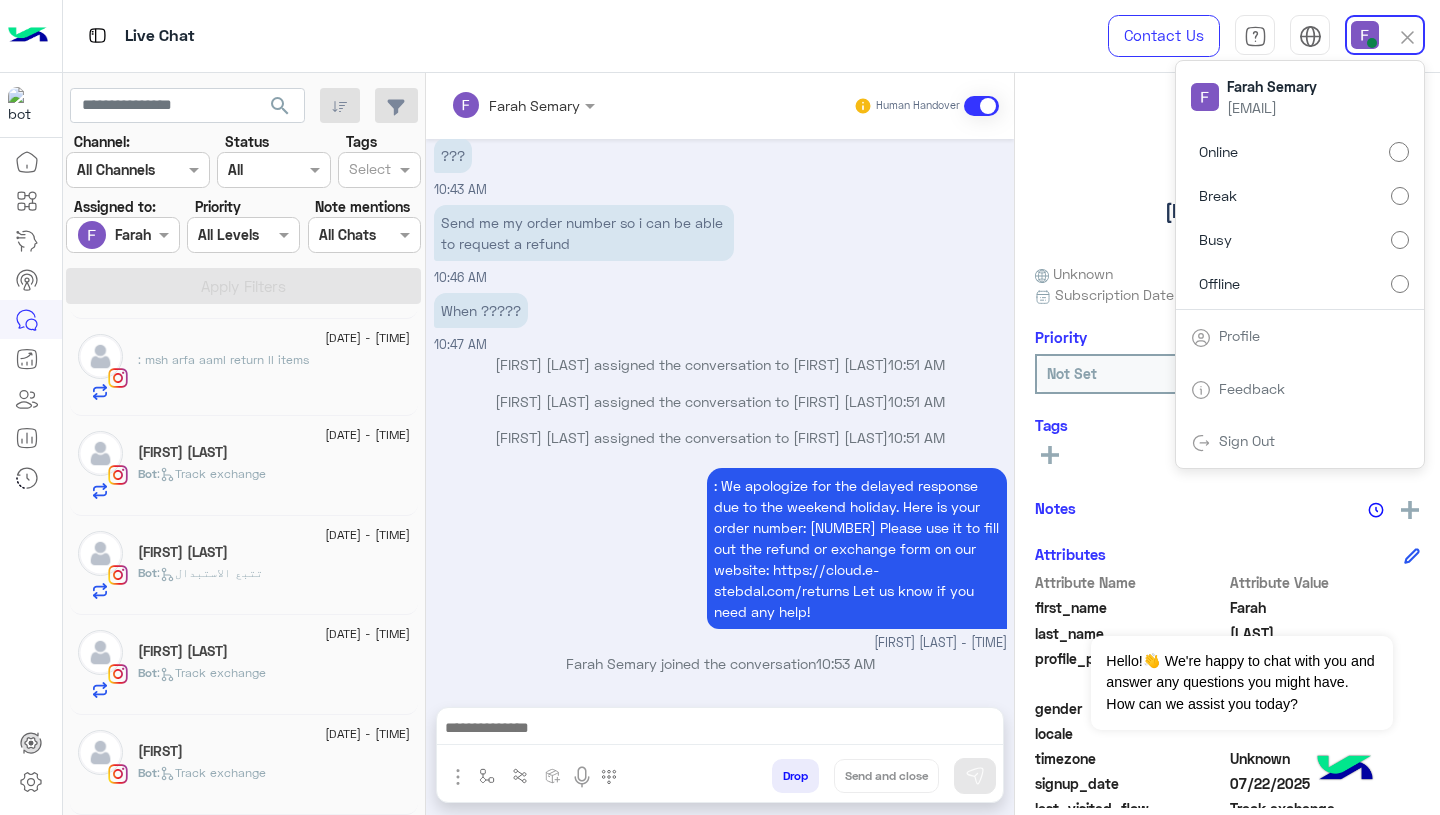 click on "When ?????   [TIME]" at bounding box center [720, 321] 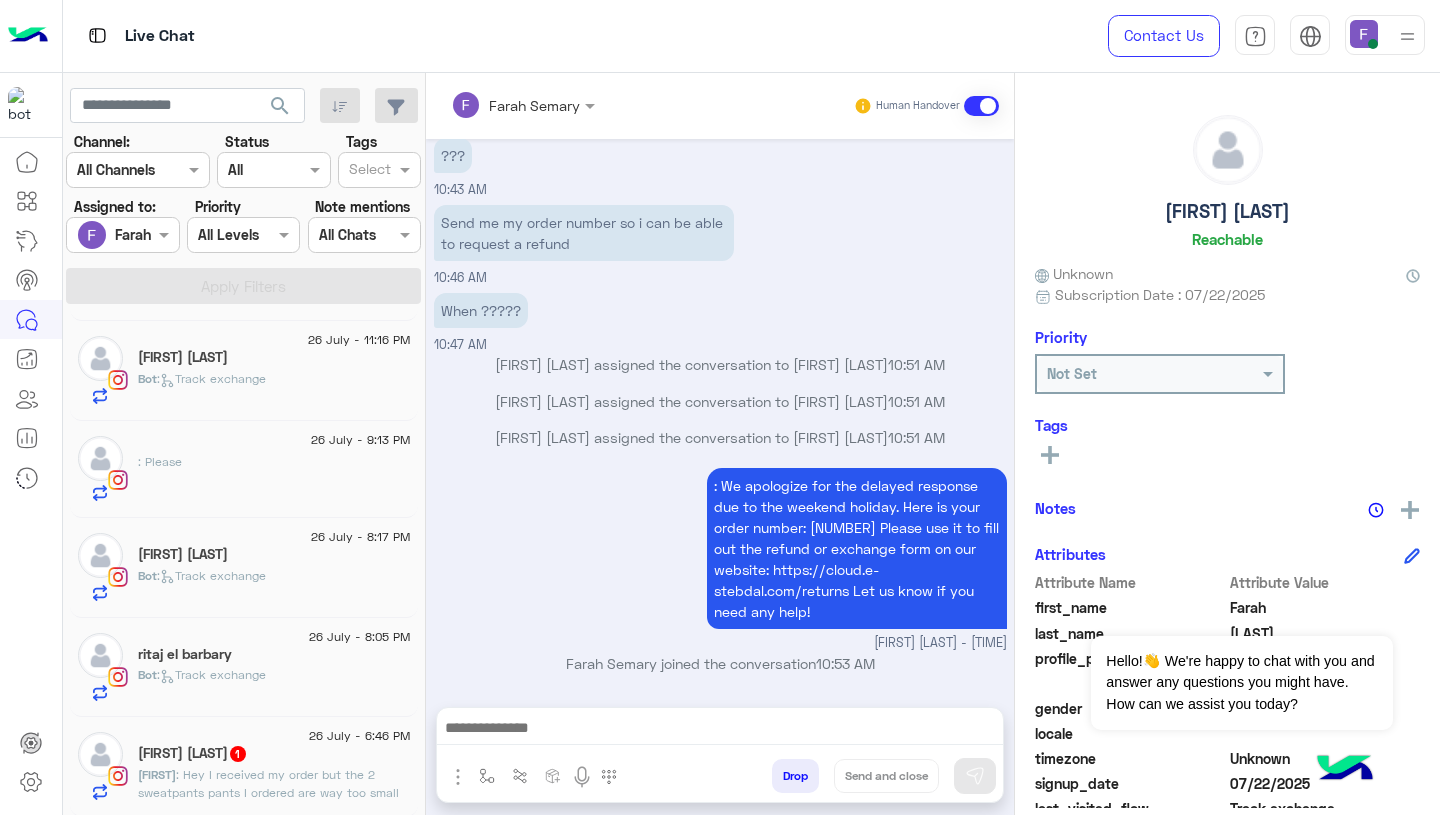 scroll, scrollTop: 0, scrollLeft: 0, axis: both 